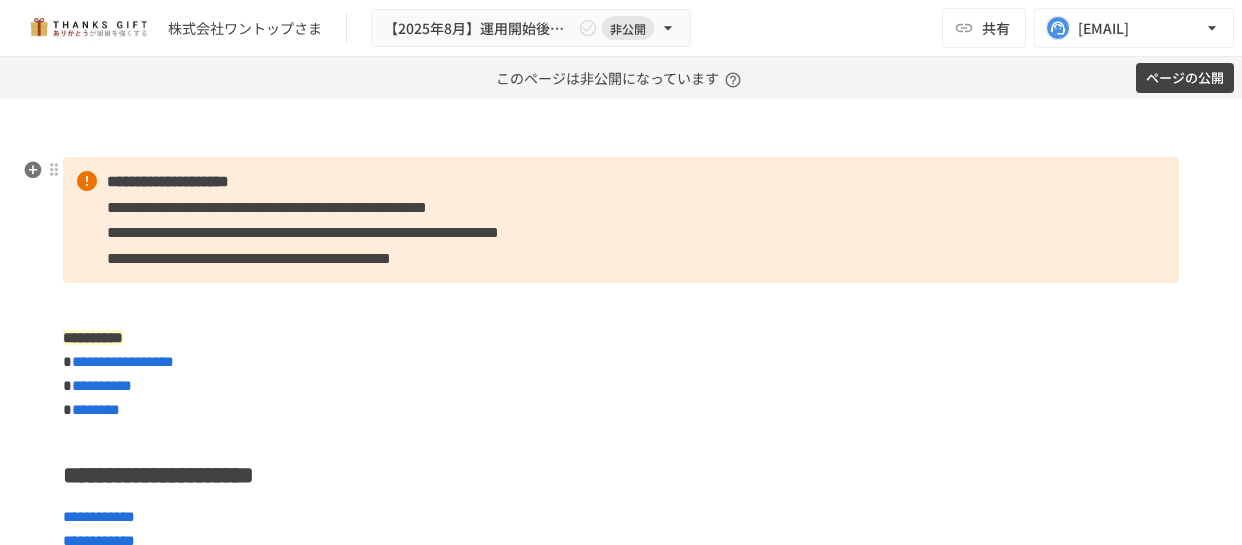 scroll, scrollTop: 0, scrollLeft: 0, axis: both 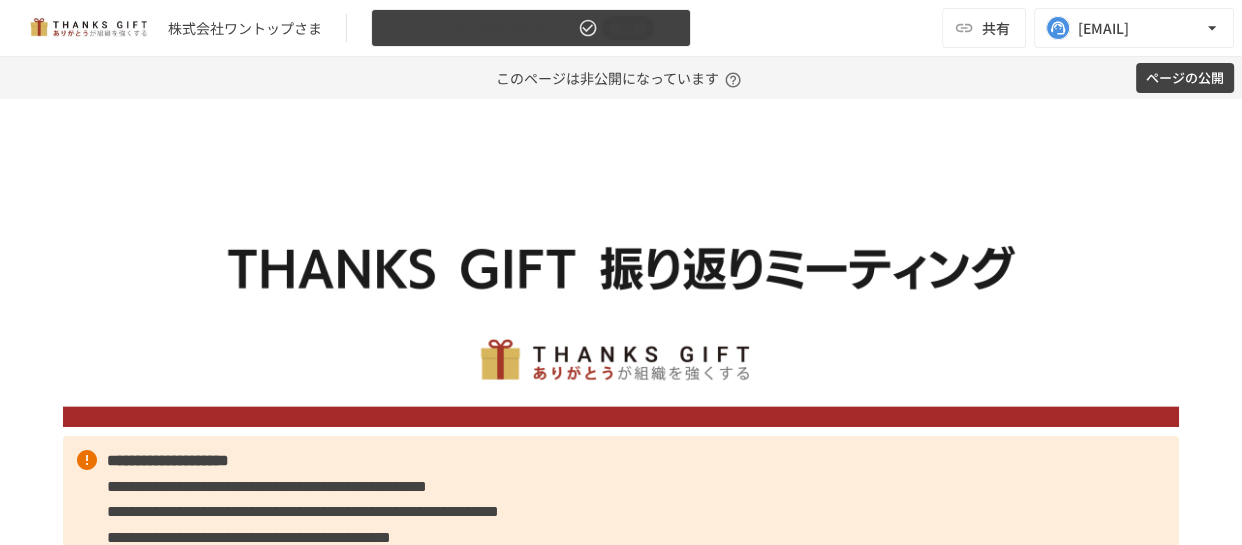 click on "【2025年8月】運用開始後振り返りミーティング" at bounding box center [479, 28] 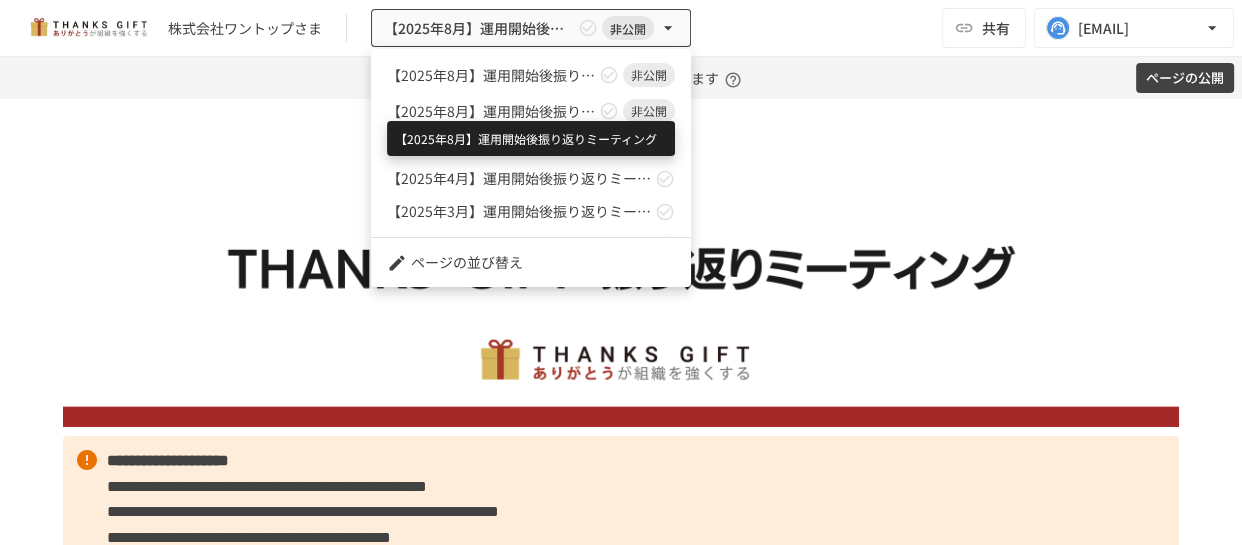 click on "【2025年8月】運用開始後振り返りミーティング" at bounding box center (491, 111) 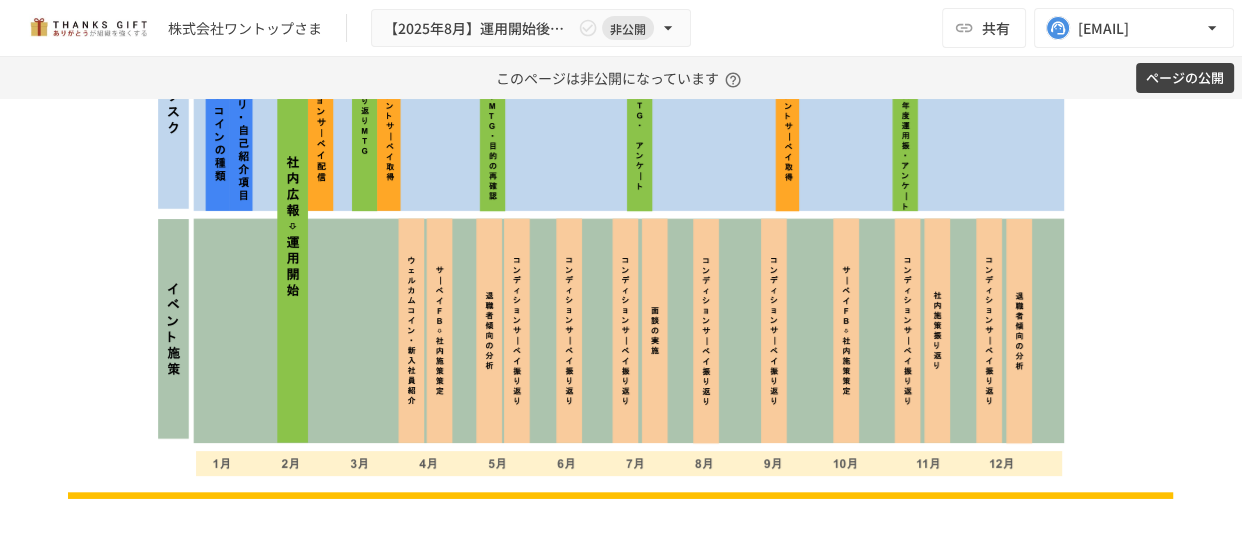 scroll, scrollTop: 3214, scrollLeft: 0, axis: vertical 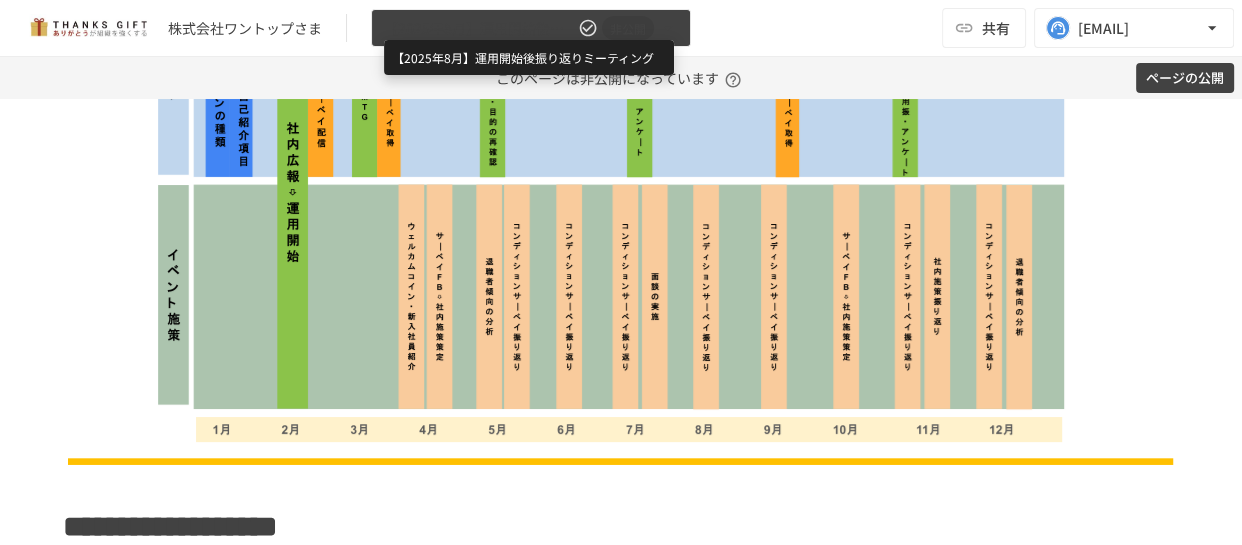 click on "【2025年8月】運用開始後振り返りミーティング" at bounding box center [479, 28] 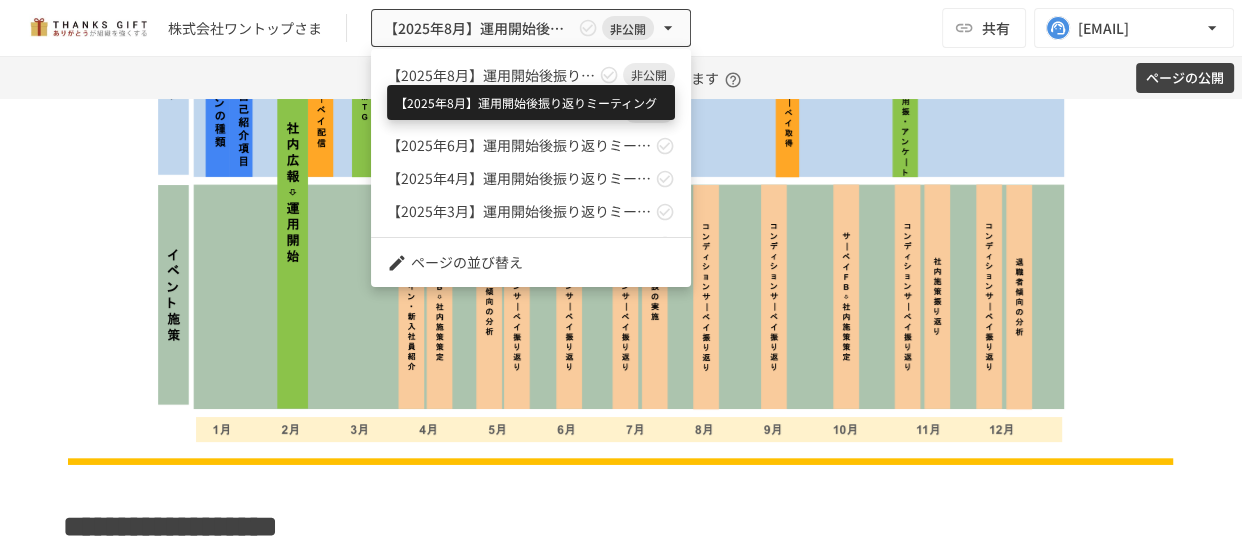 click on "【2025年8月】運用開始後振り返りミーティング" at bounding box center [491, 75] 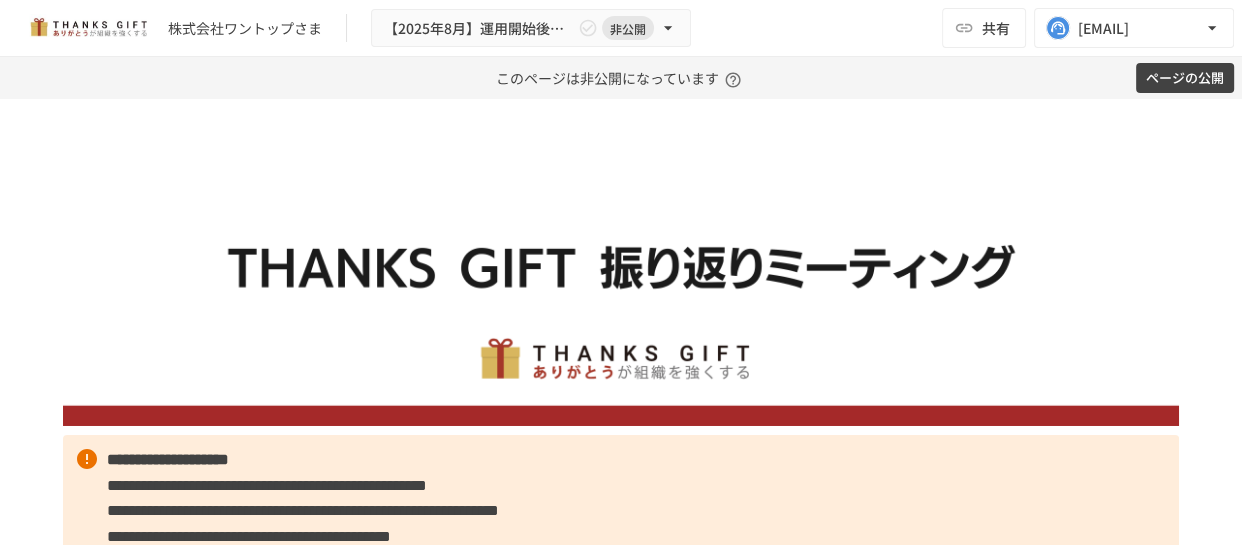 scroll, scrollTop: 0, scrollLeft: 0, axis: both 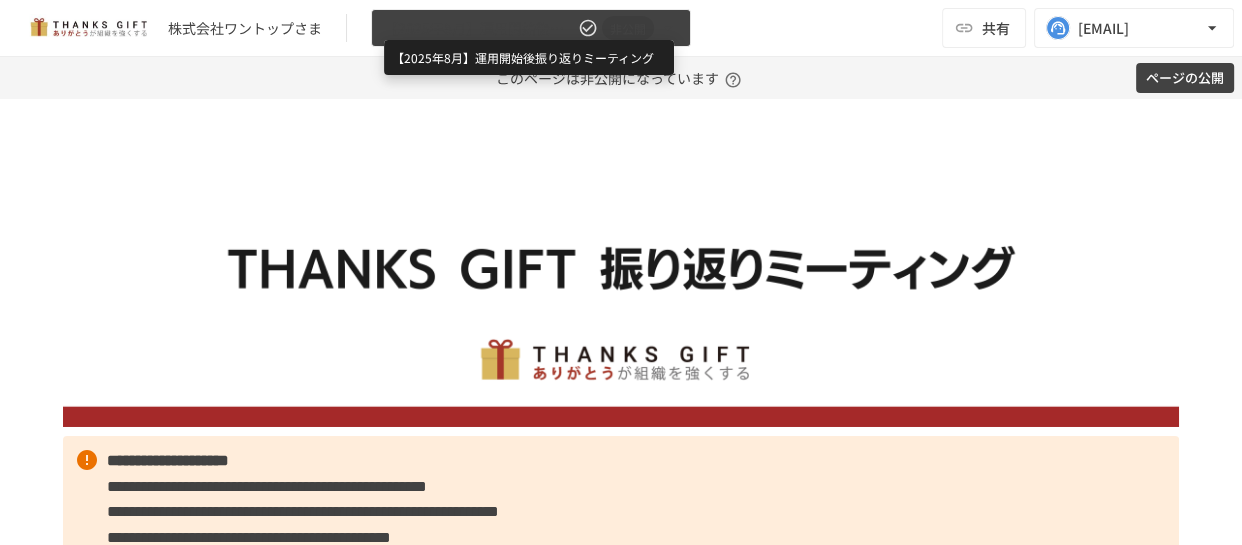 click on "【2025年8月】運用開始後振り返りミーティング" at bounding box center (479, 28) 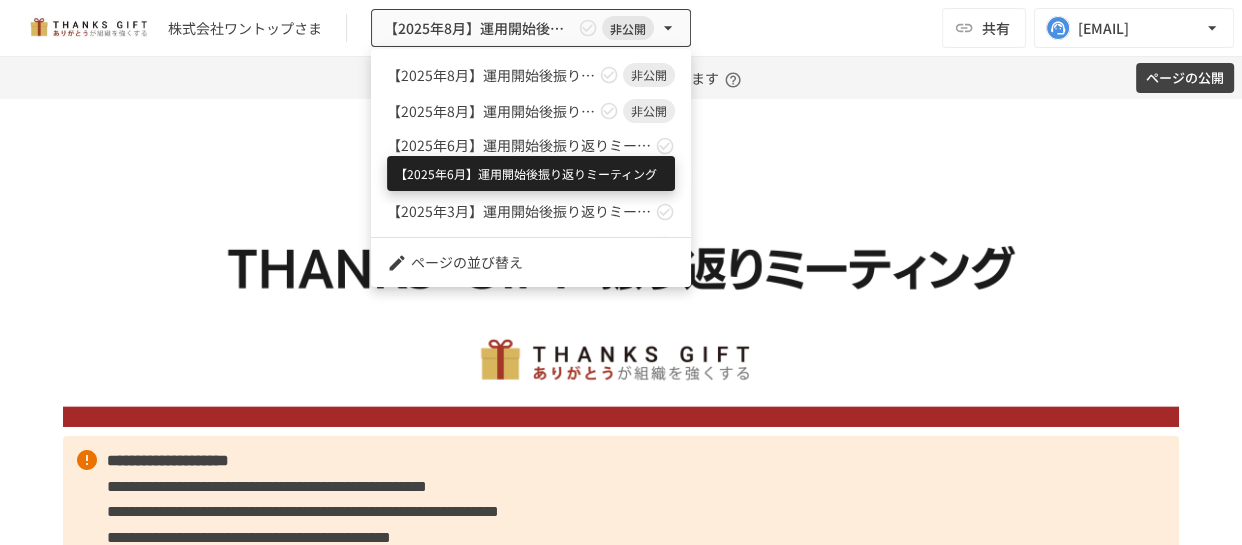 click on "【2025年6月】運用開始後振り返りミーティング" at bounding box center [519, 145] 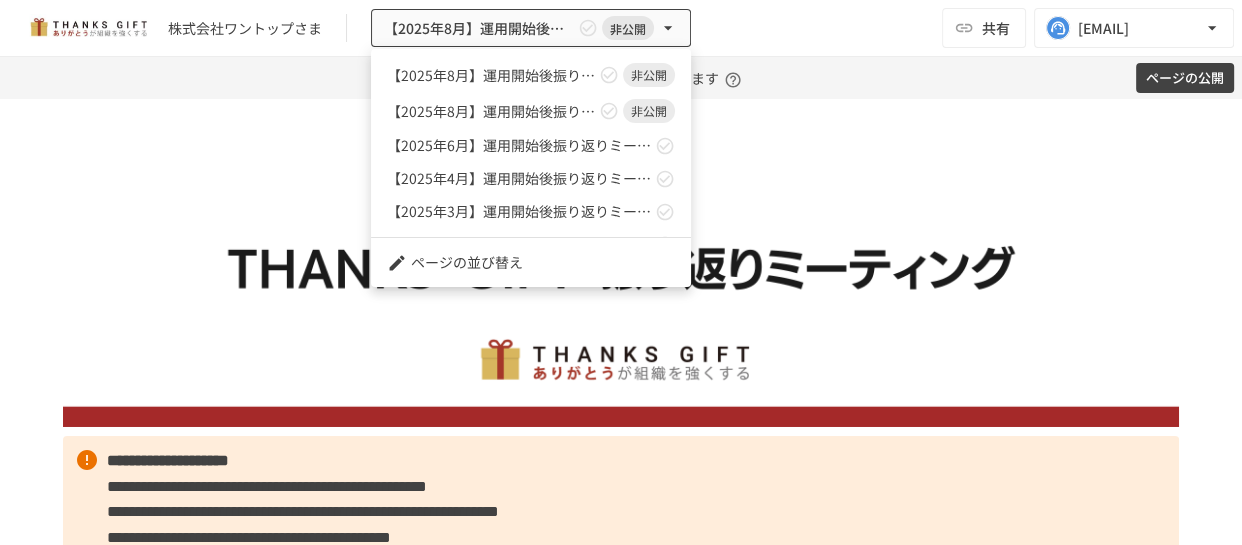click at bounding box center (621, 272) 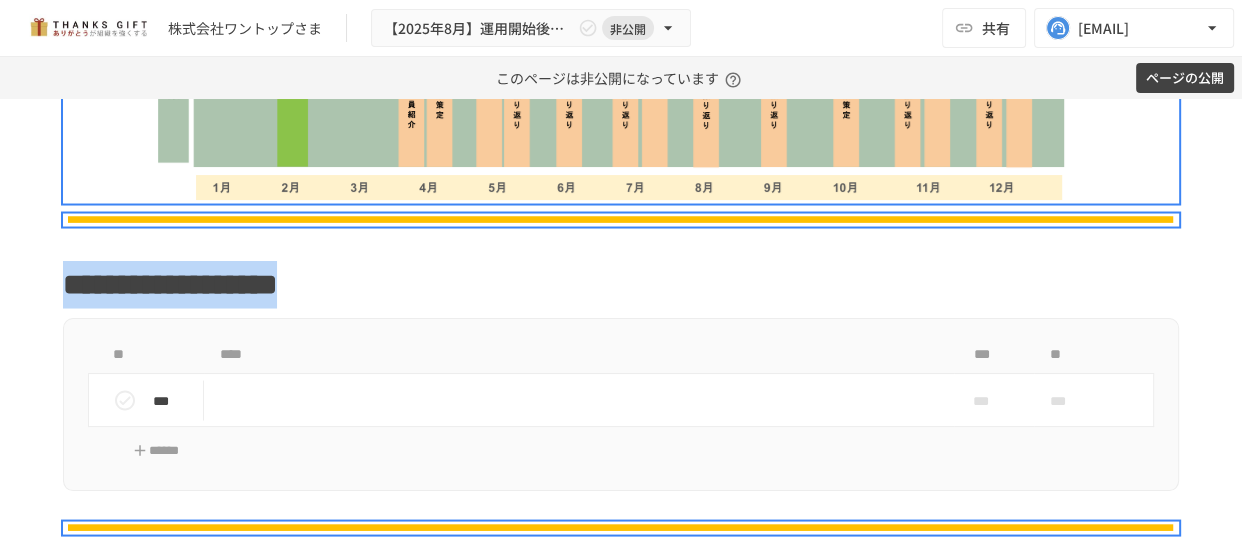 scroll, scrollTop: 3454, scrollLeft: 0, axis: vertical 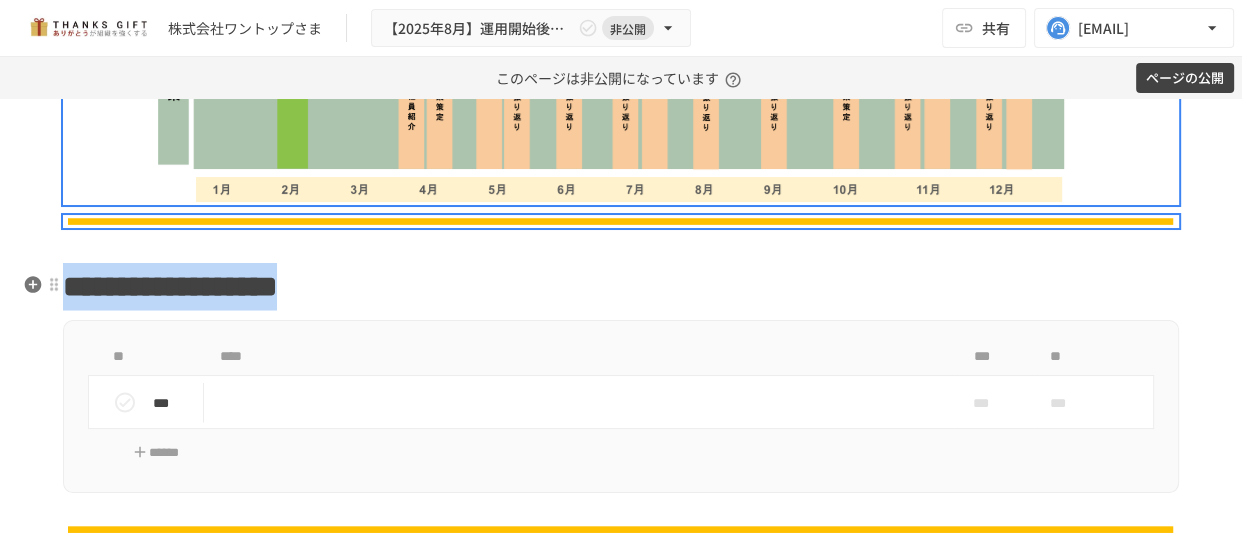 drag, startPoint x: 116, startPoint y: 472, endPoint x: 665, endPoint y: 300, distance: 575.313 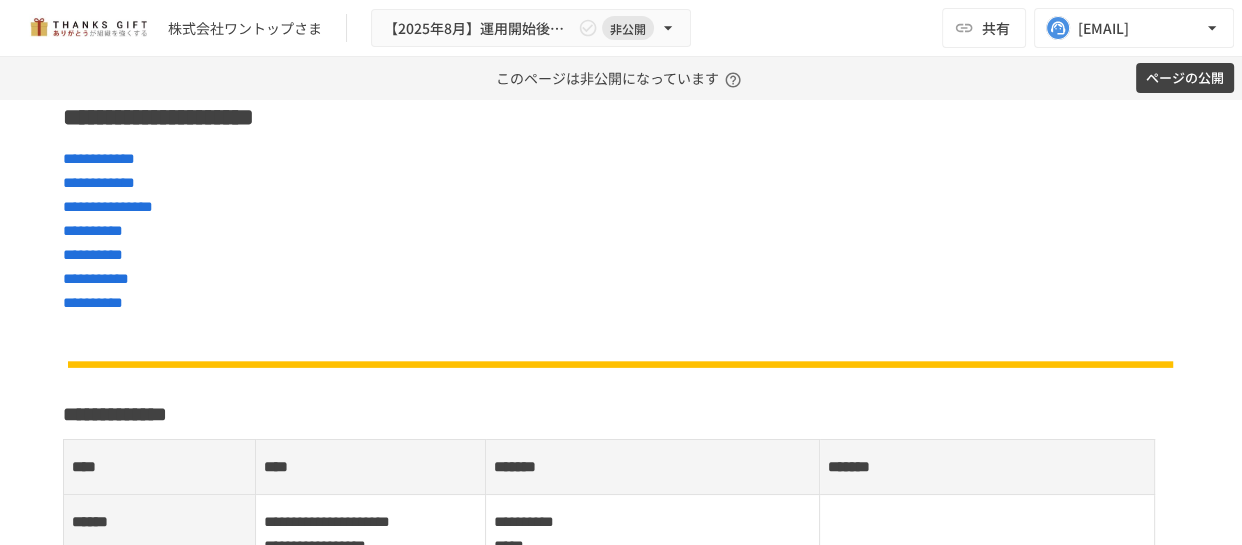 scroll, scrollTop: 295, scrollLeft: 0, axis: vertical 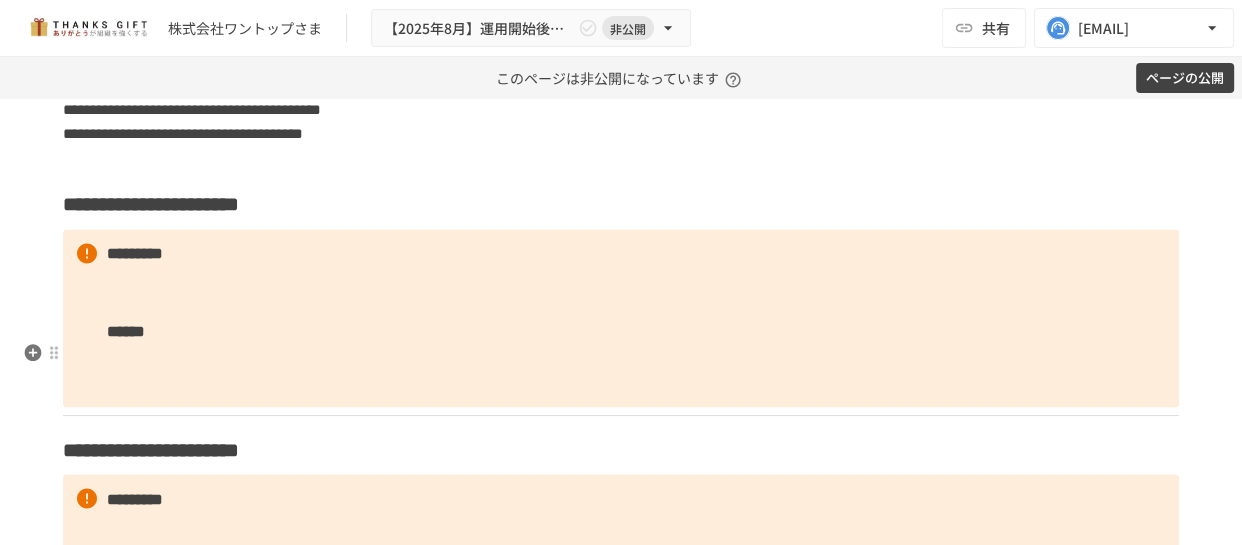 click on "**********" at bounding box center [621, 204] 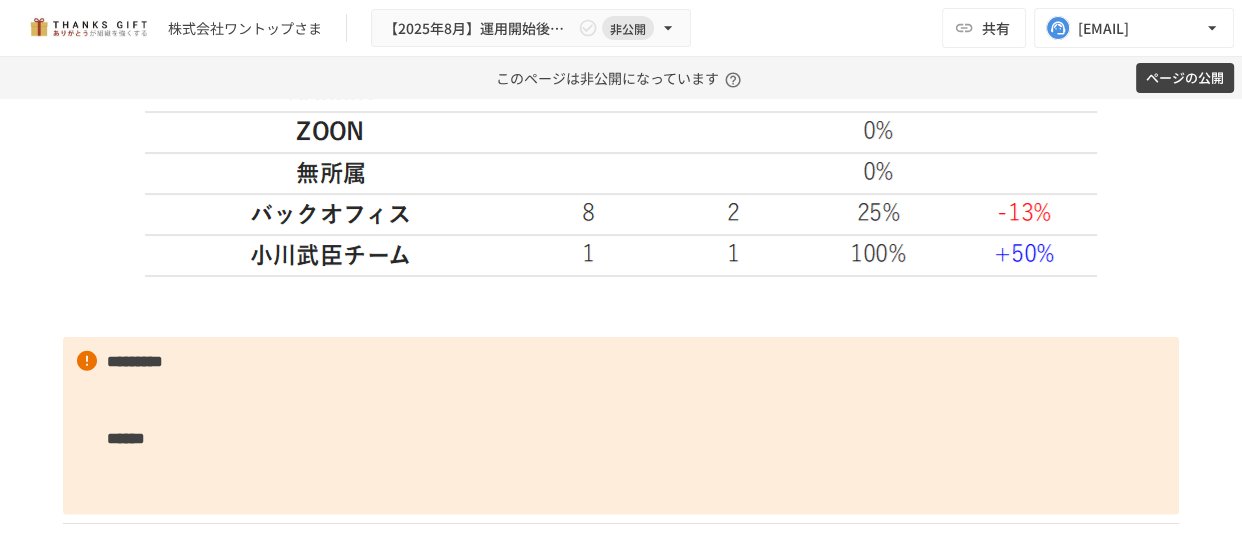 scroll, scrollTop: 4295, scrollLeft: 0, axis: vertical 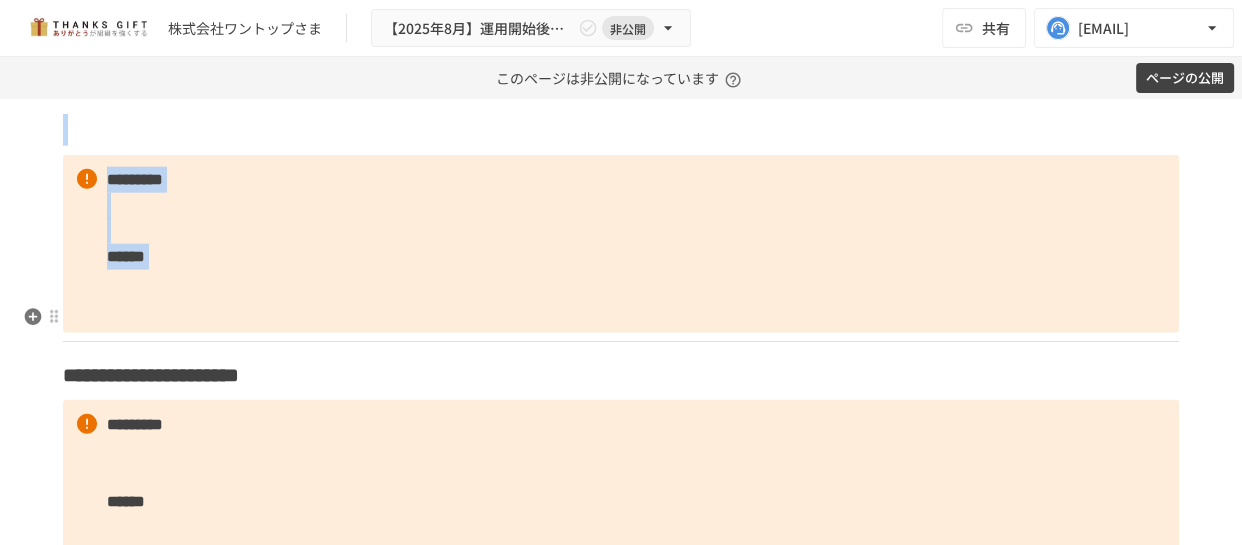 drag, startPoint x: 251, startPoint y: 257, endPoint x: 249, endPoint y: 434, distance: 177.01129 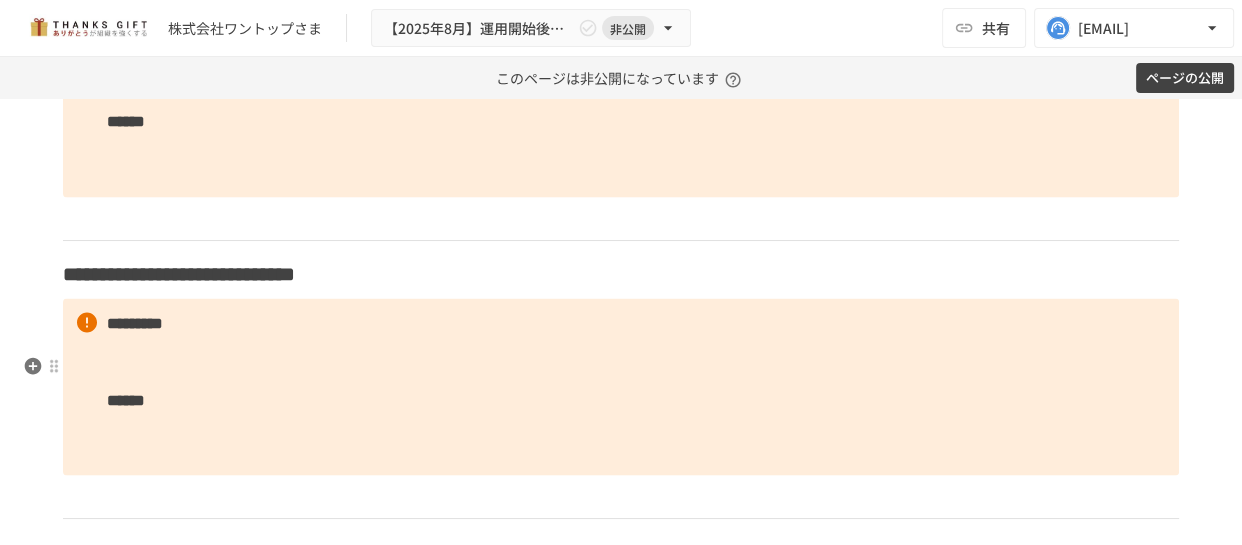 scroll, scrollTop: 3583, scrollLeft: 0, axis: vertical 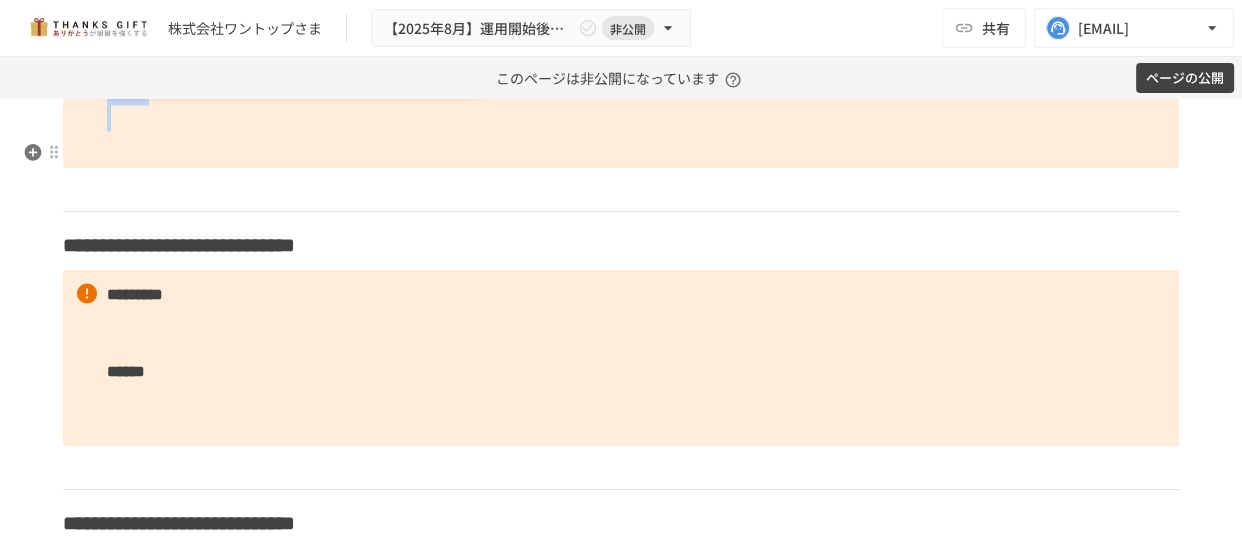 drag, startPoint x: 497, startPoint y: 128, endPoint x: 449, endPoint y: 310, distance: 188.22327 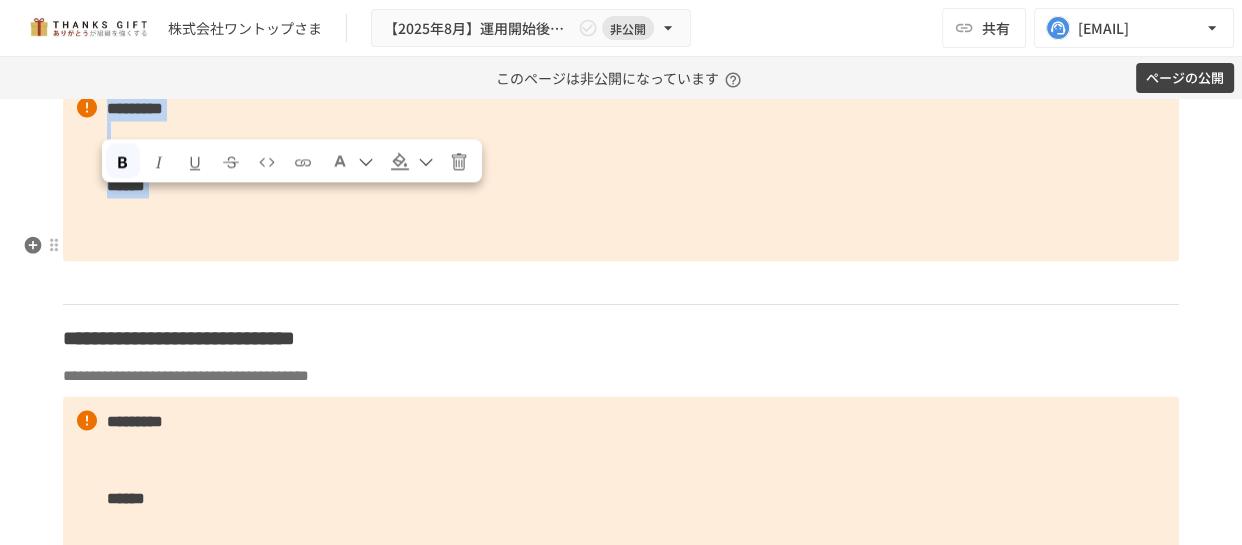 drag, startPoint x: 594, startPoint y: 204, endPoint x: 578, endPoint y: 367, distance: 163.78339 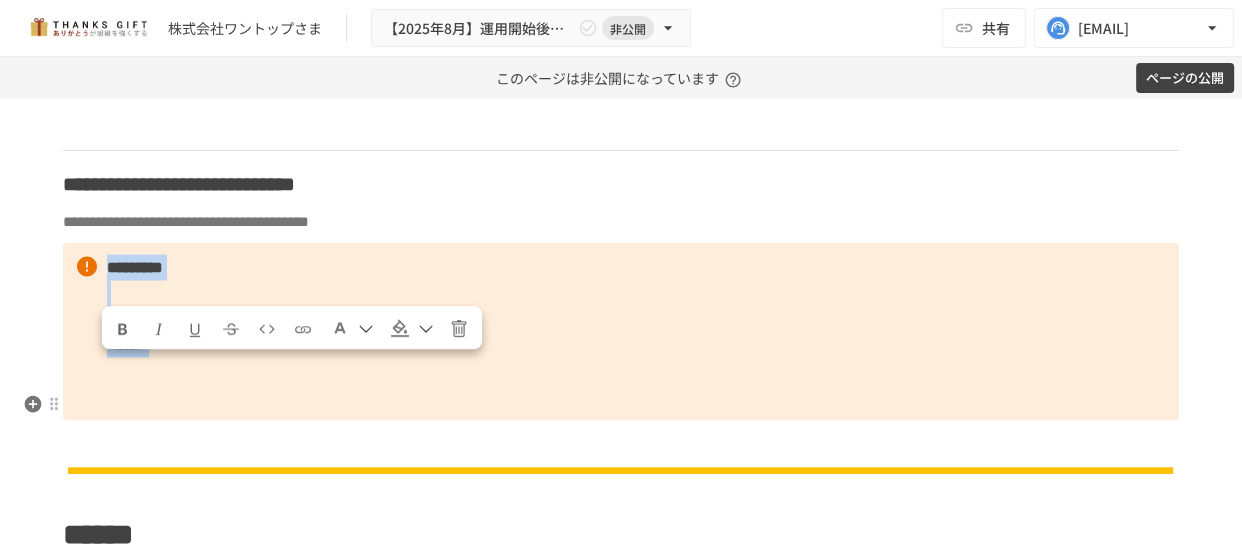 drag, startPoint x: 667, startPoint y: 456, endPoint x: 666, endPoint y: 509, distance: 53.009434 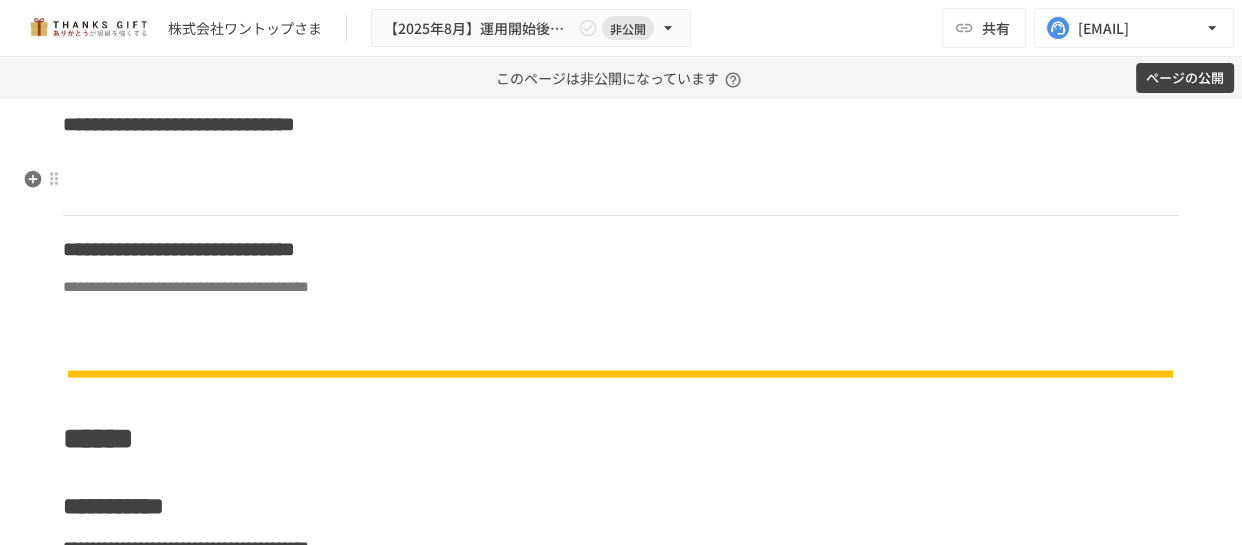 scroll, scrollTop: 3492, scrollLeft: 0, axis: vertical 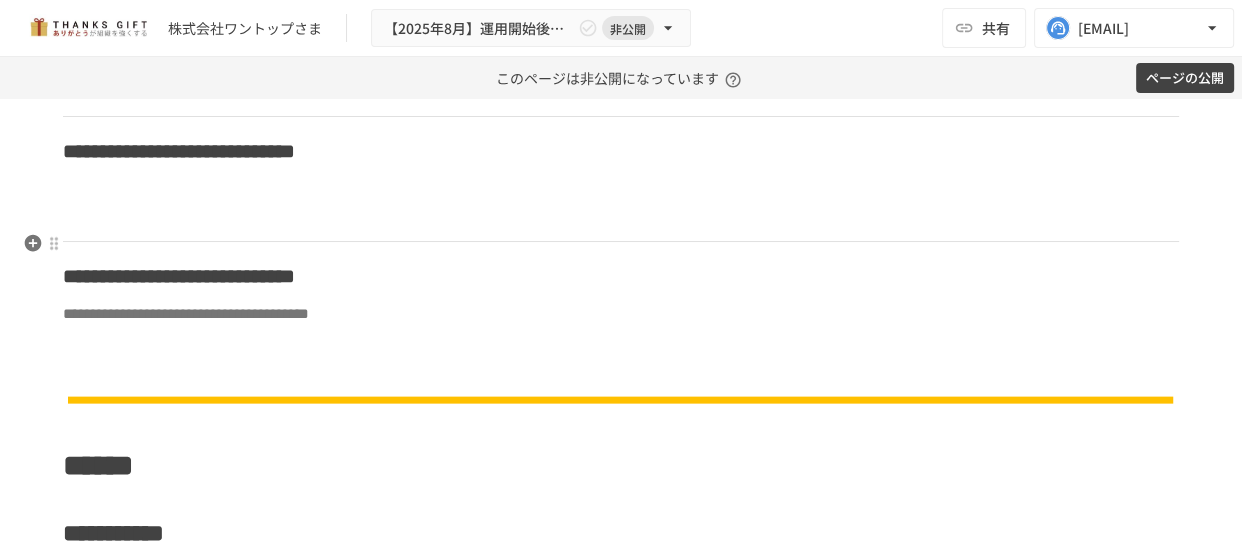 click on "**********" at bounding box center (621, 1057) 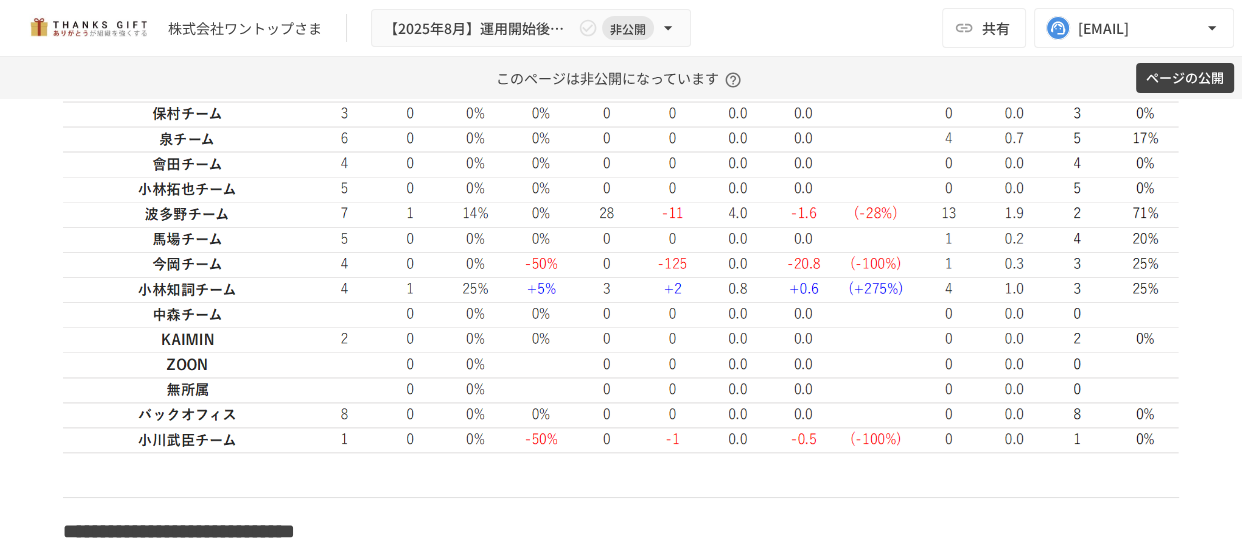 scroll, scrollTop: 3856, scrollLeft: 0, axis: vertical 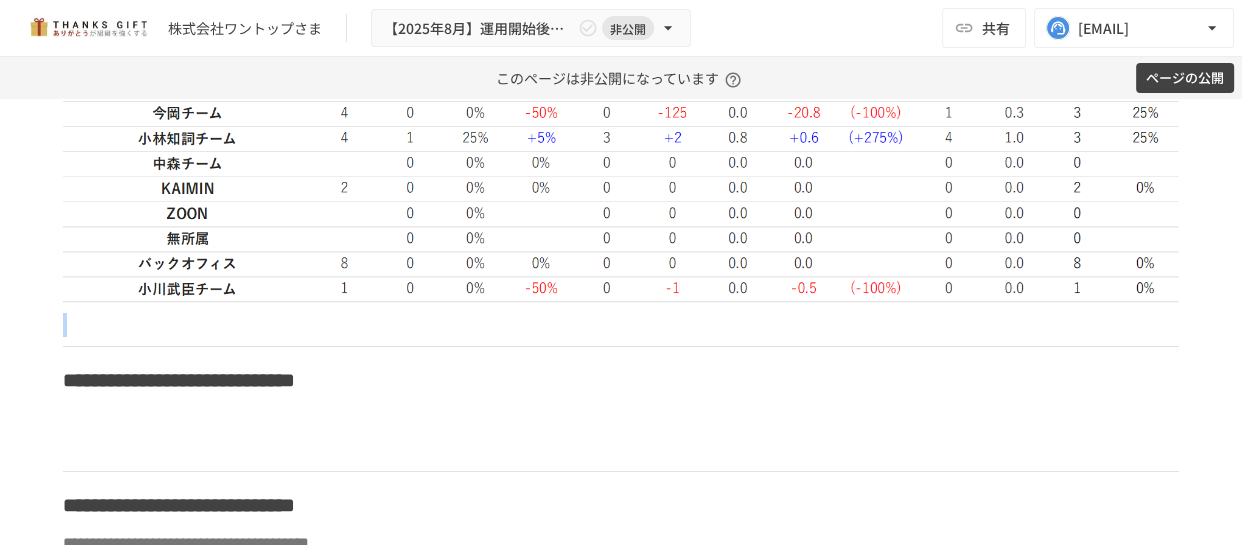 click on "**********" at bounding box center [621, 990] 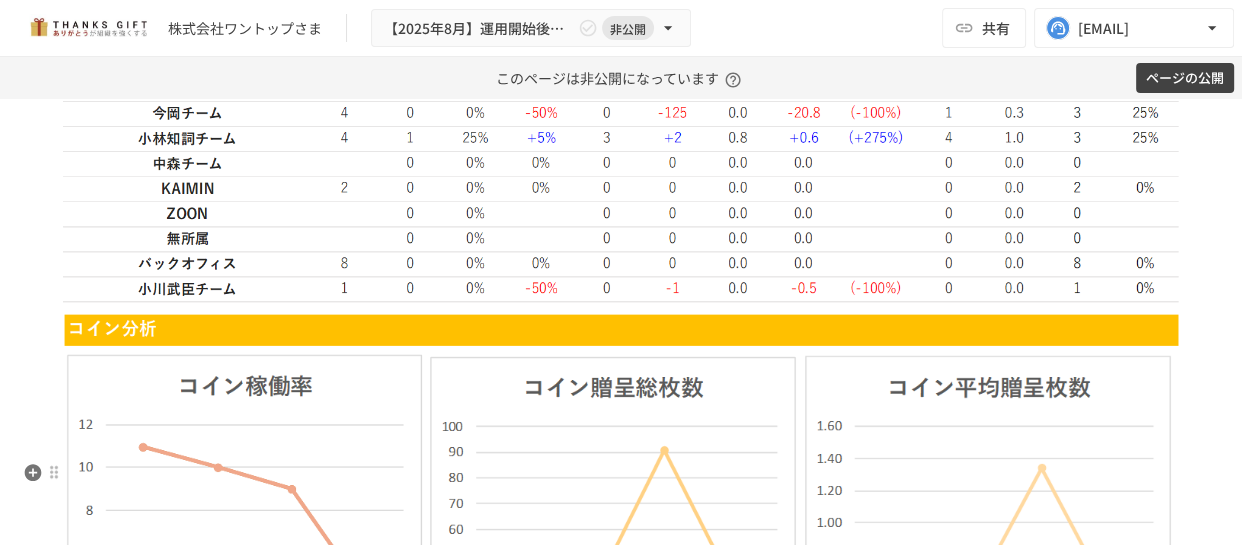 click at bounding box center (621, 611) 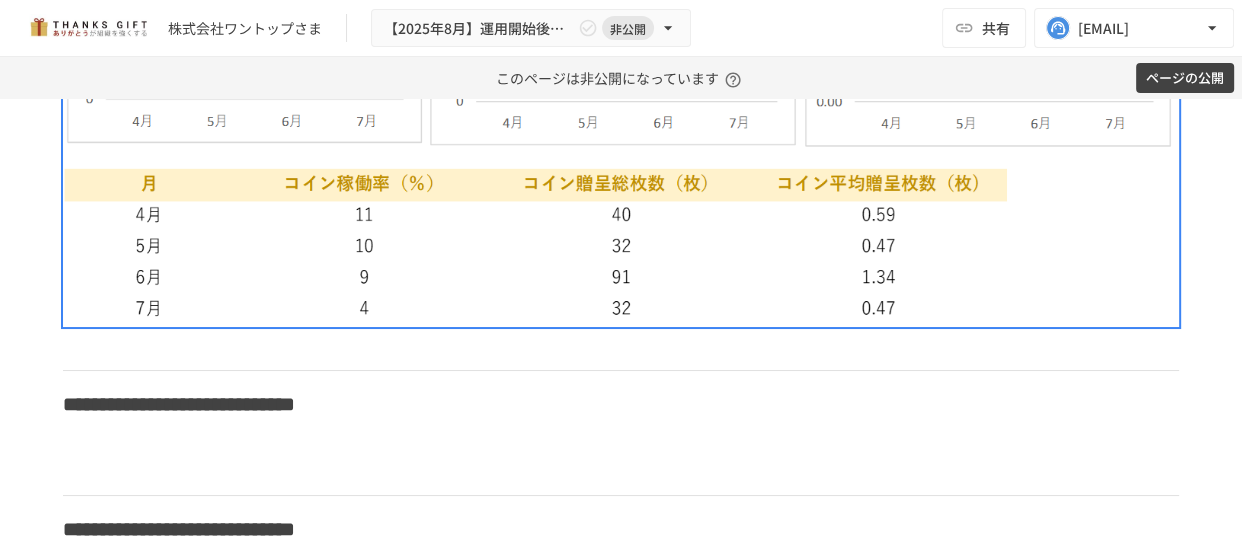 scroll, scrollTop: 4583, scrollLeft: 0, axis: vertical 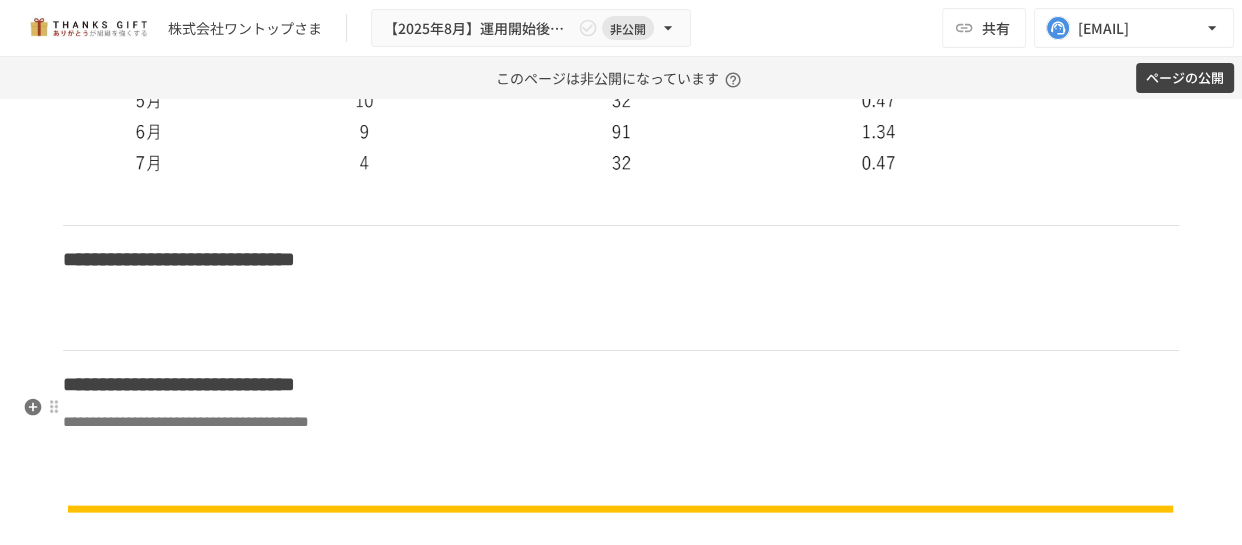 drag, startPoint x: 450, startPoint y: 431, endPoint x: 479, endPoint y: 457, distance: 38.948685 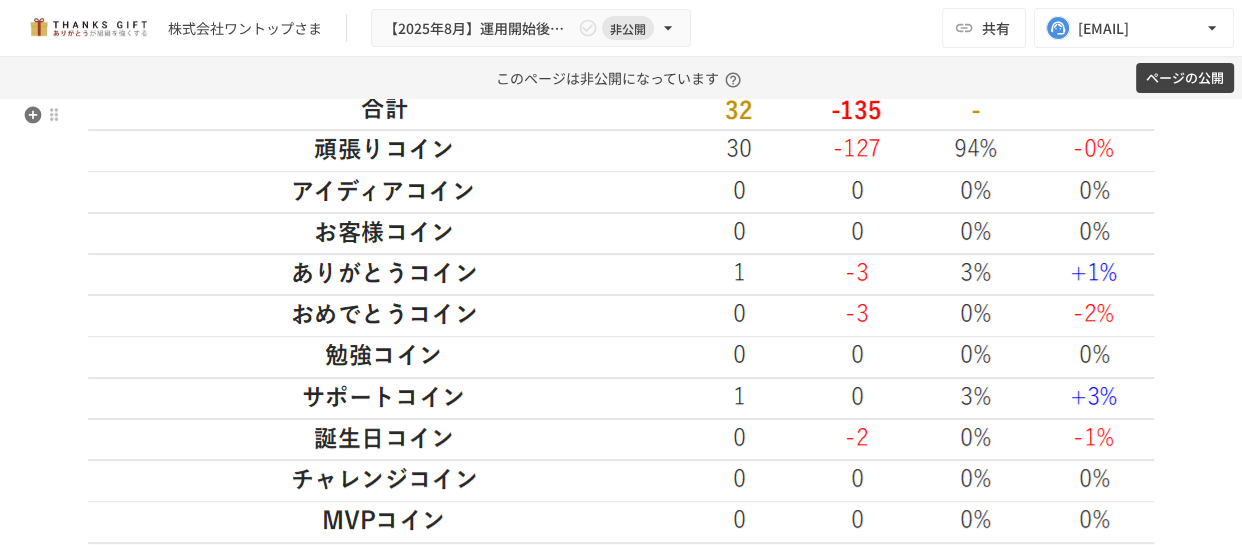 scroll, scrollTop: 4674, scrollLeft: 0, axis: vertical 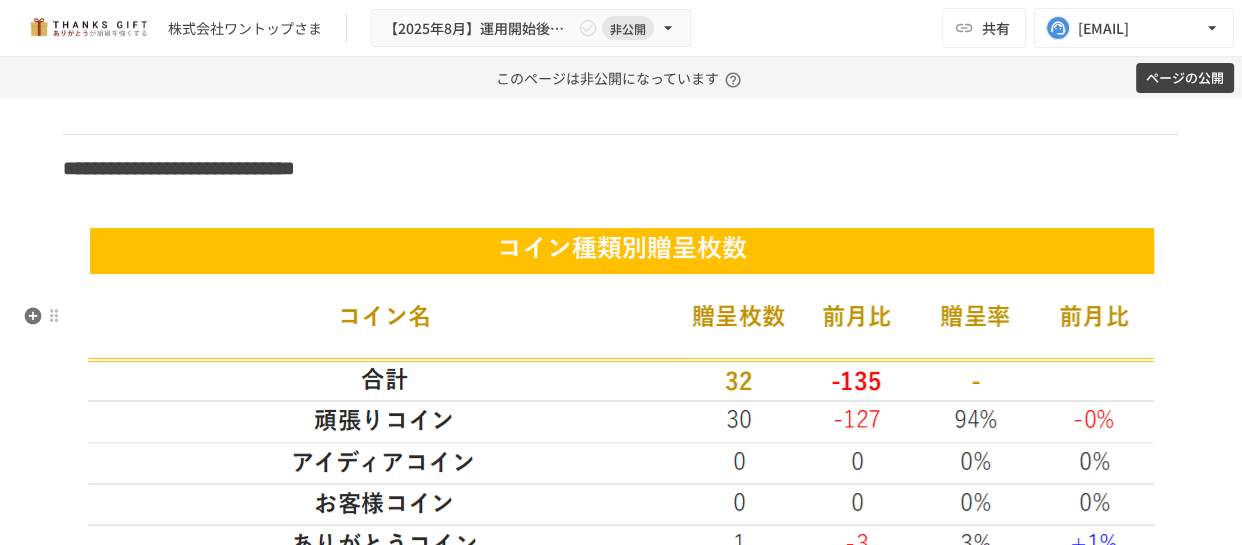 click on "**********" at bounding box center [621, 184] 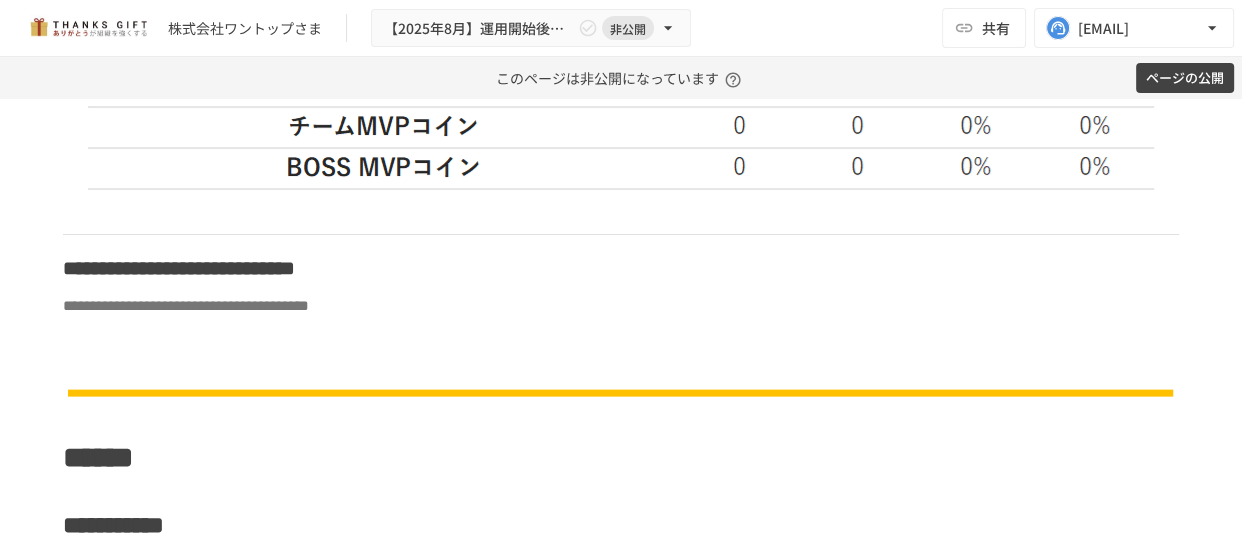 scroll, scrollTop: 5492, scrollLeft: 0, axis: vertical 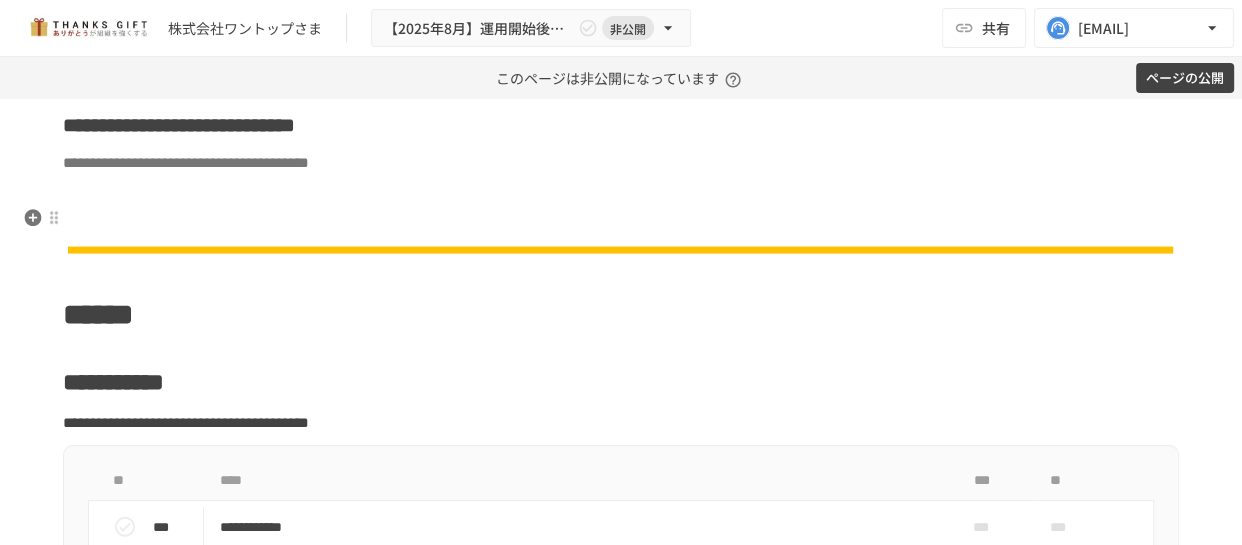 click at bounding box center (621, 70) 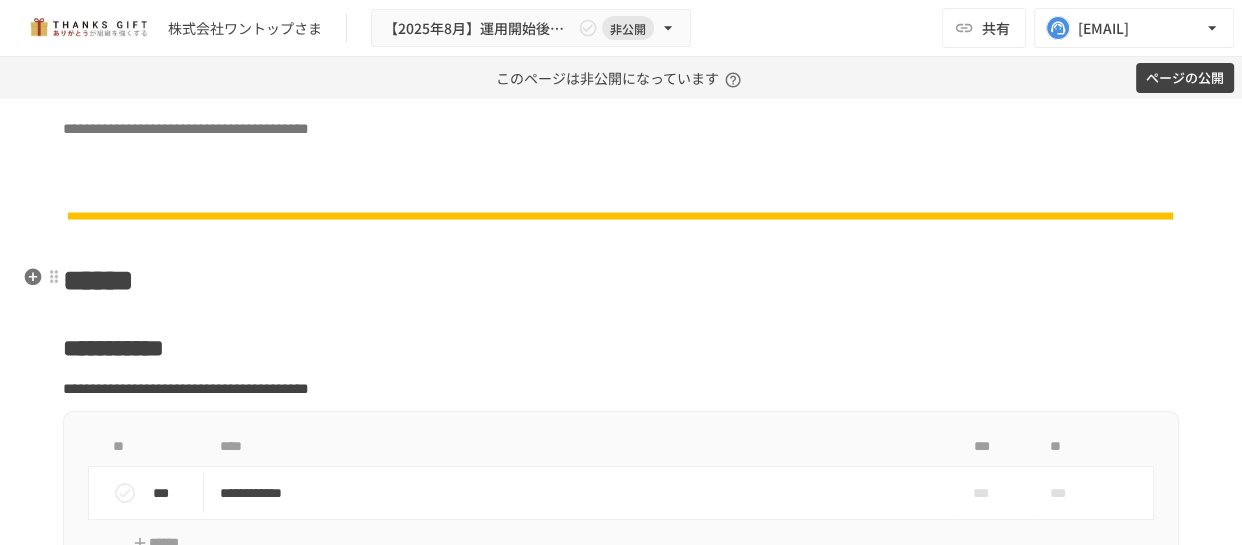 click on "**********" at bounding box center (621, -35) 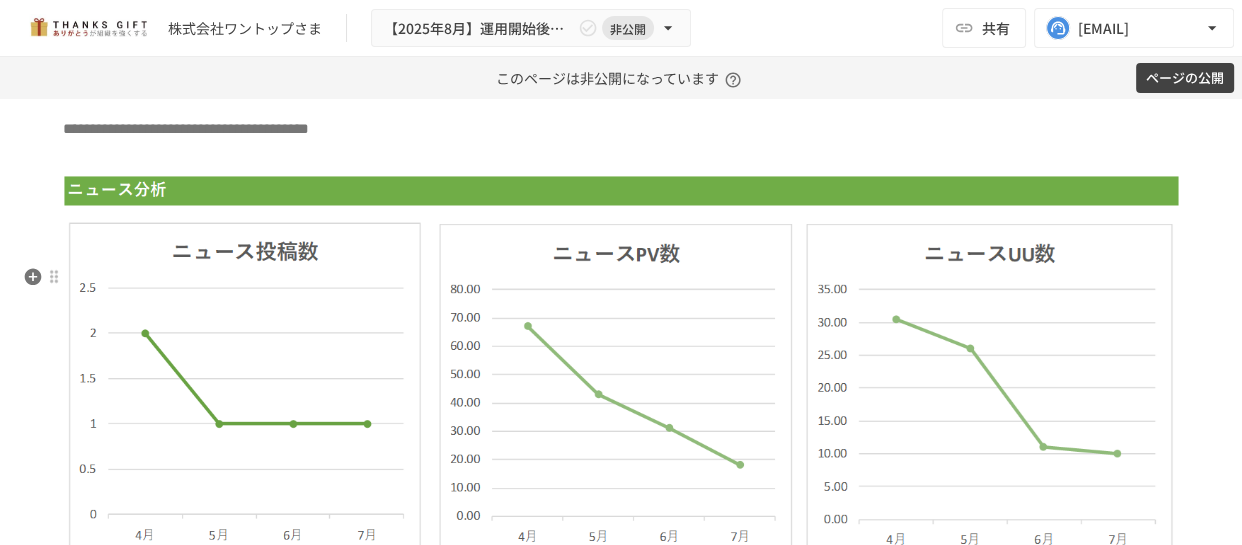 click on "**********" at bounding box center [621, 141] 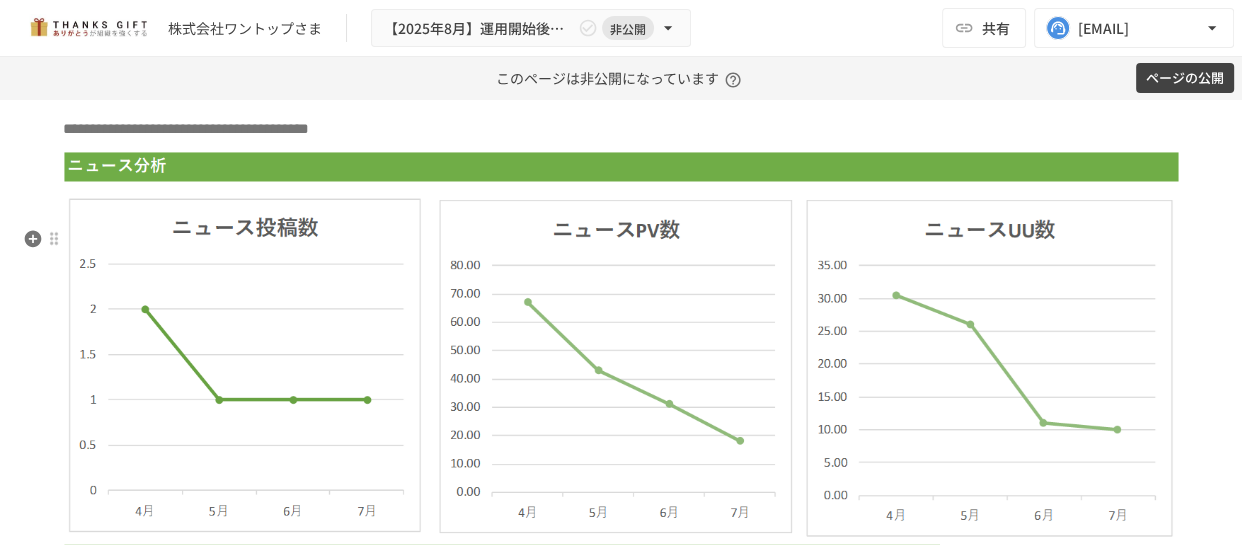 click on "**********" at bounding box center [621, 91] 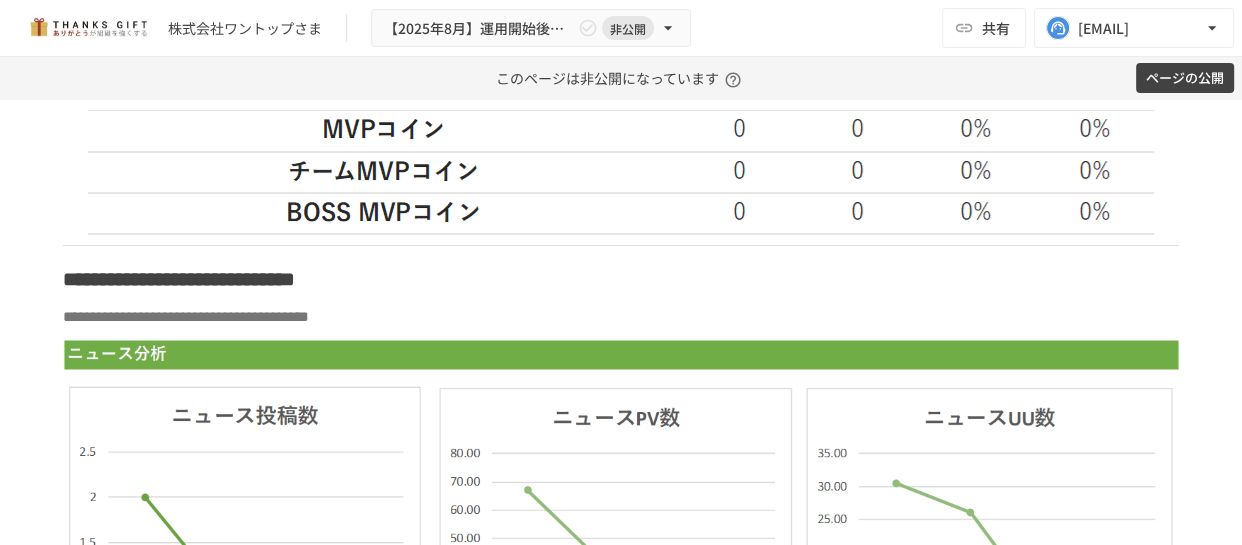 scroll, scrollTop: 5129, scrollLeft: 0, axis: vertical 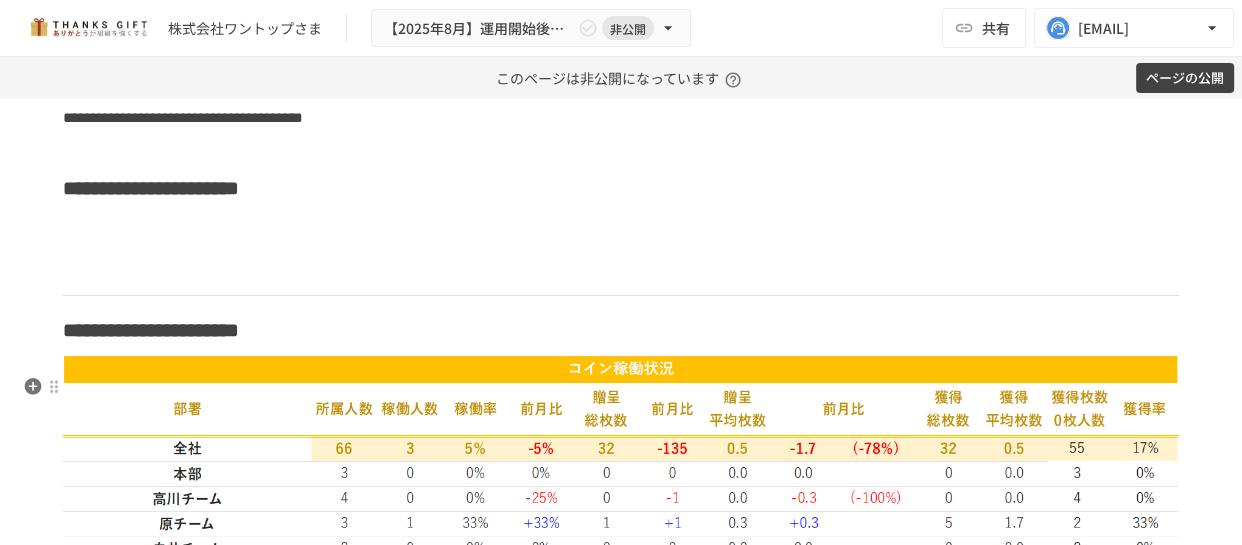 click at bounding box center [621, 254] 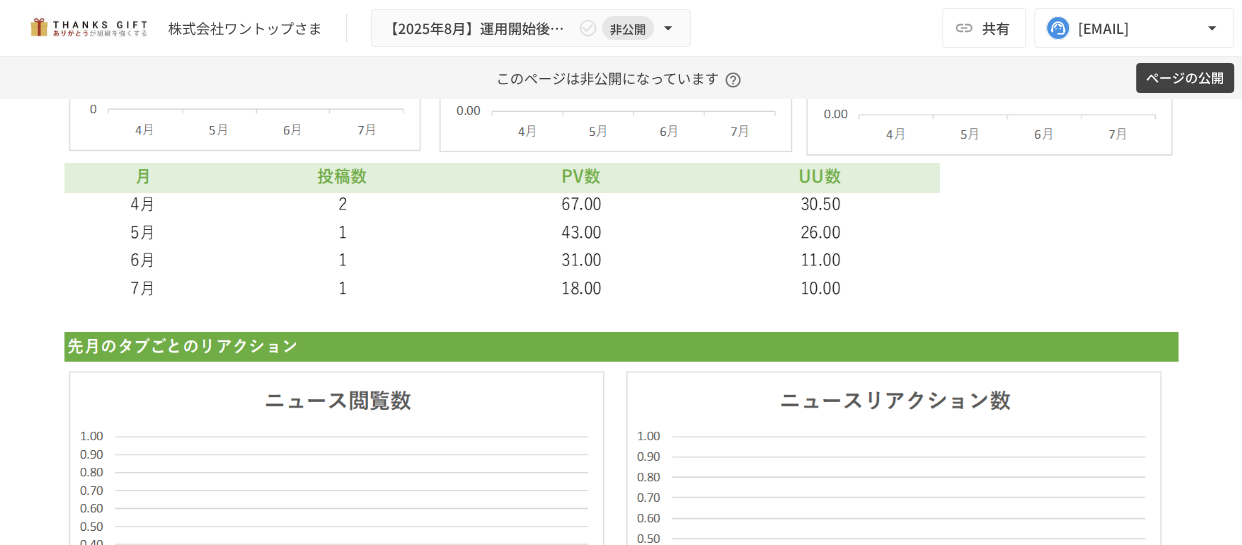 scroll, scrollTop: 6129, scrollLeft: 0, axis: vertical 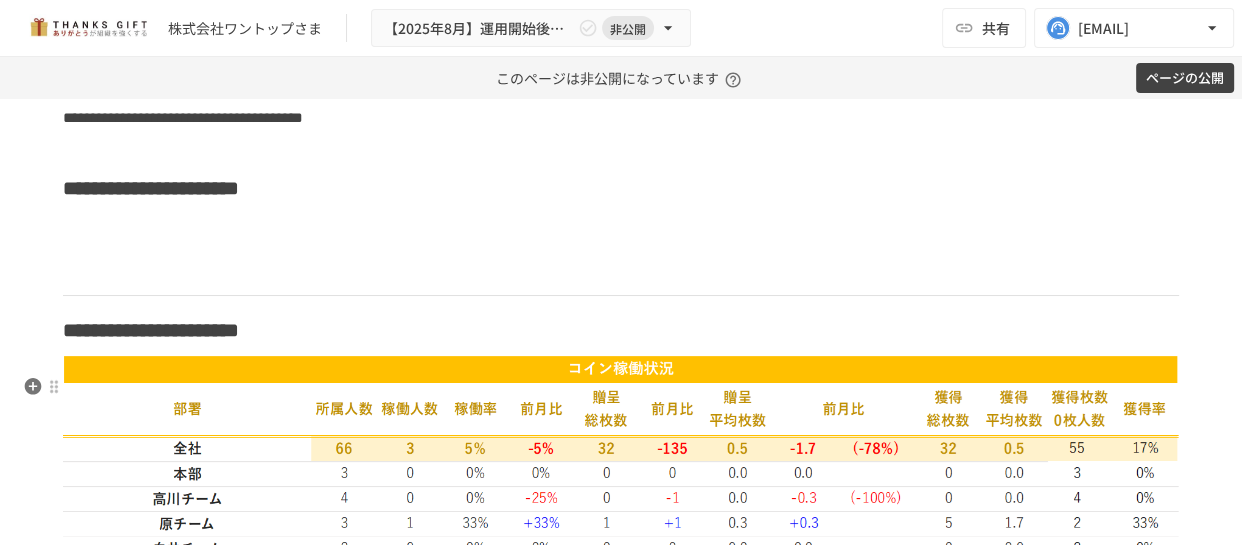 click at bounding box center (621, 254) 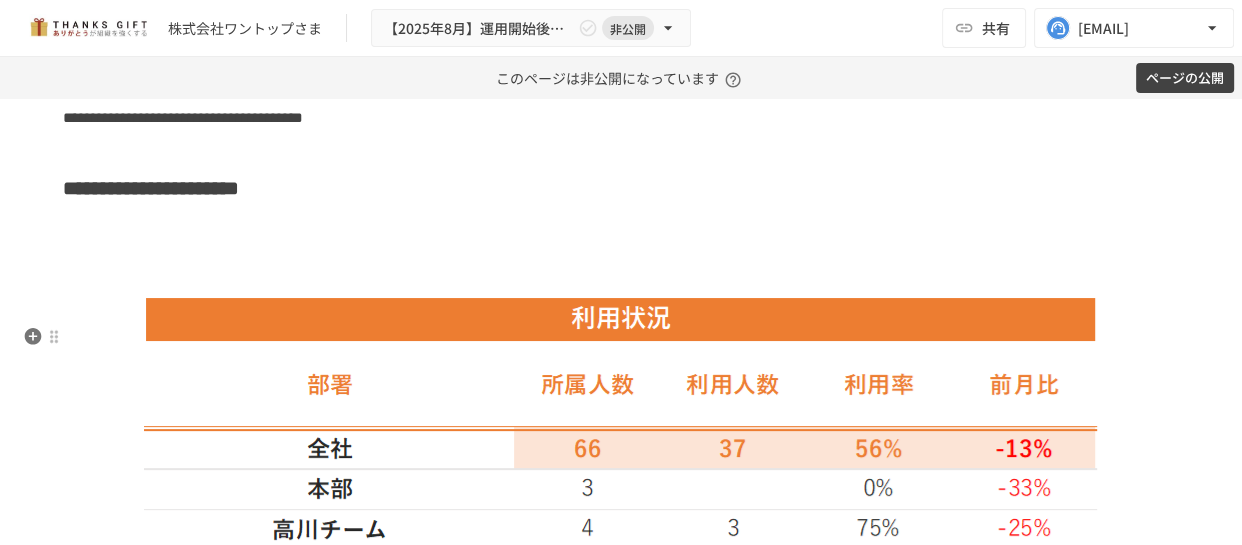 click on "**********" at bounding box center (621, 3266) 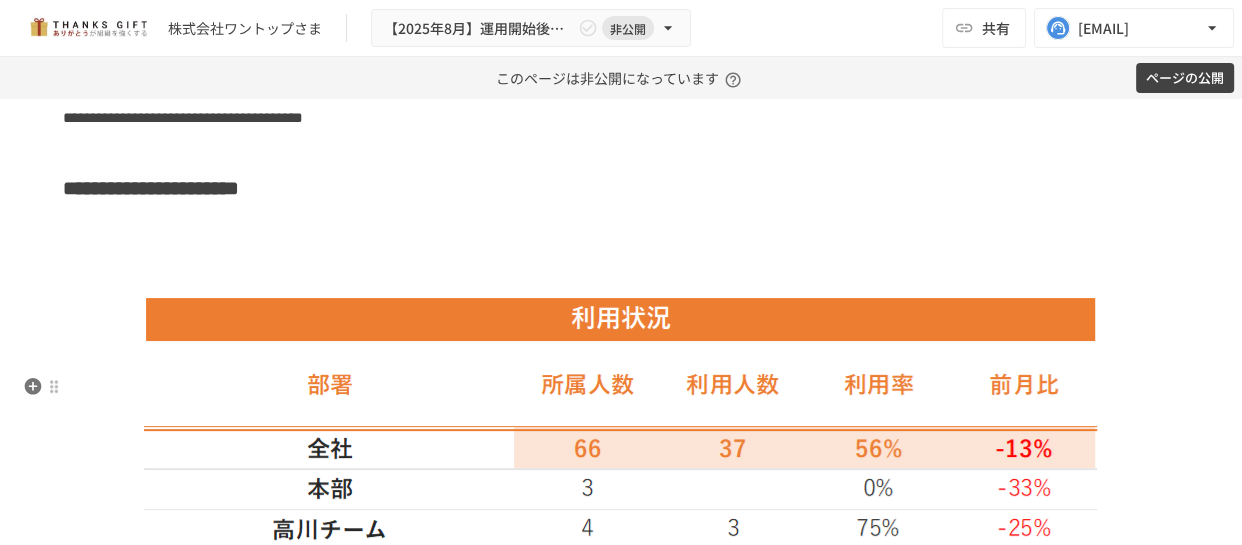 click at bounding box center [621, 254] 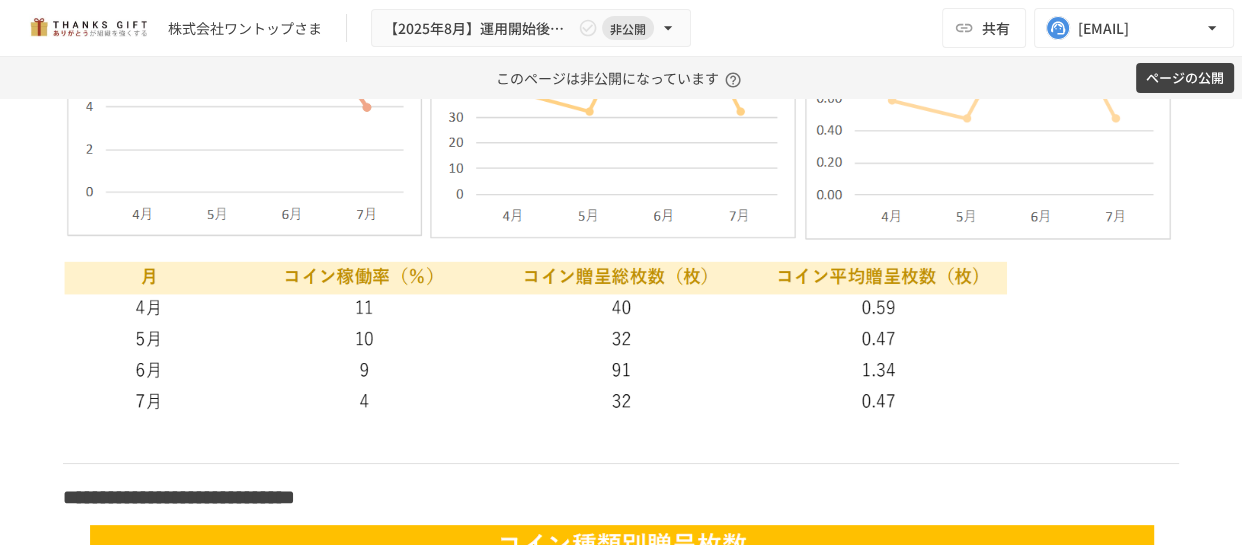 scroll, scrollTop: 5583, scrollLeft: 0, axis: vertical 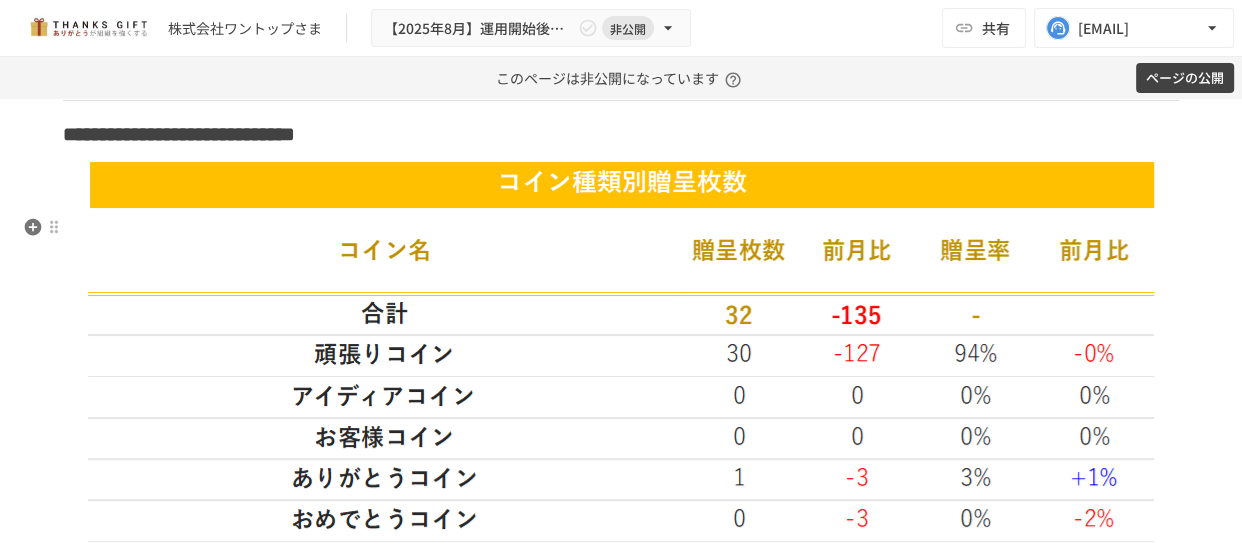 click at bounding box center [621, 79] 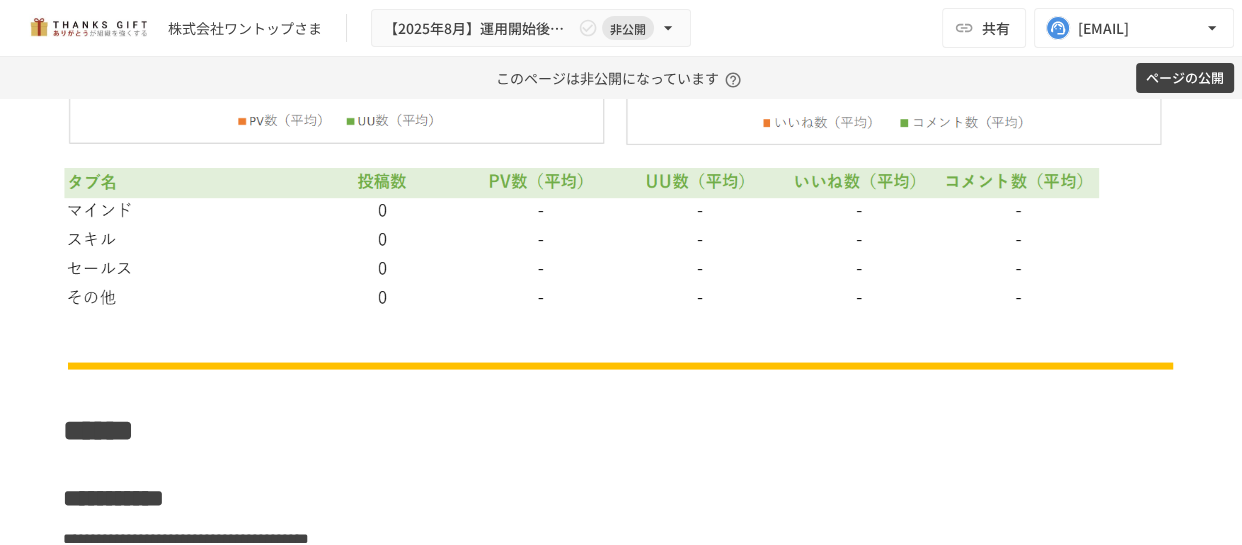 scroll, scrollTop: 7401, scrollLeft: 0, axis: vertical 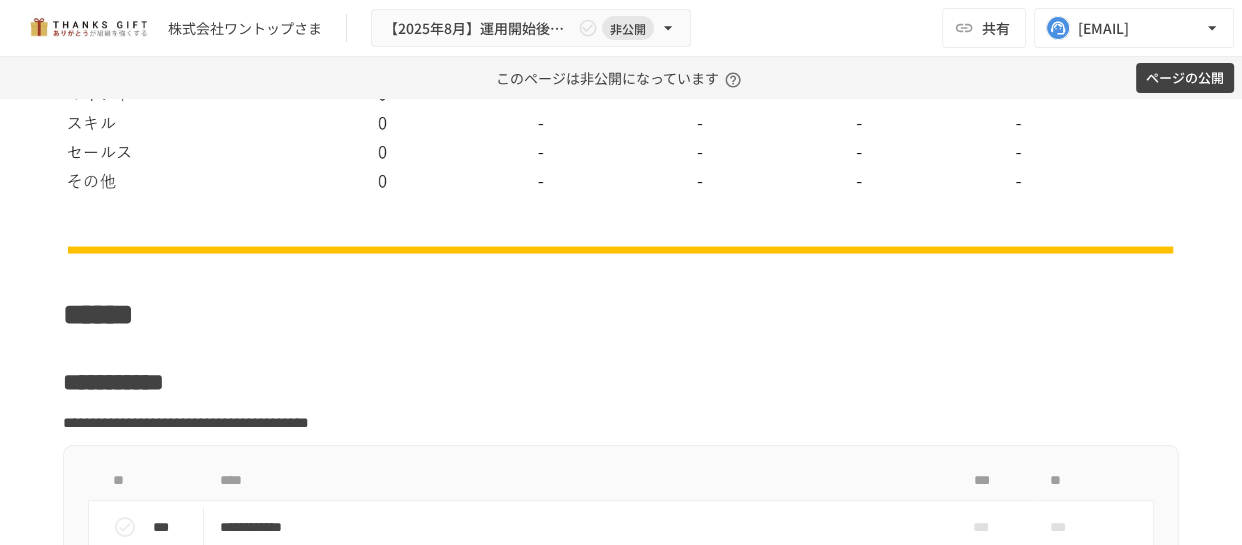 click at bounding box center [621, 221] 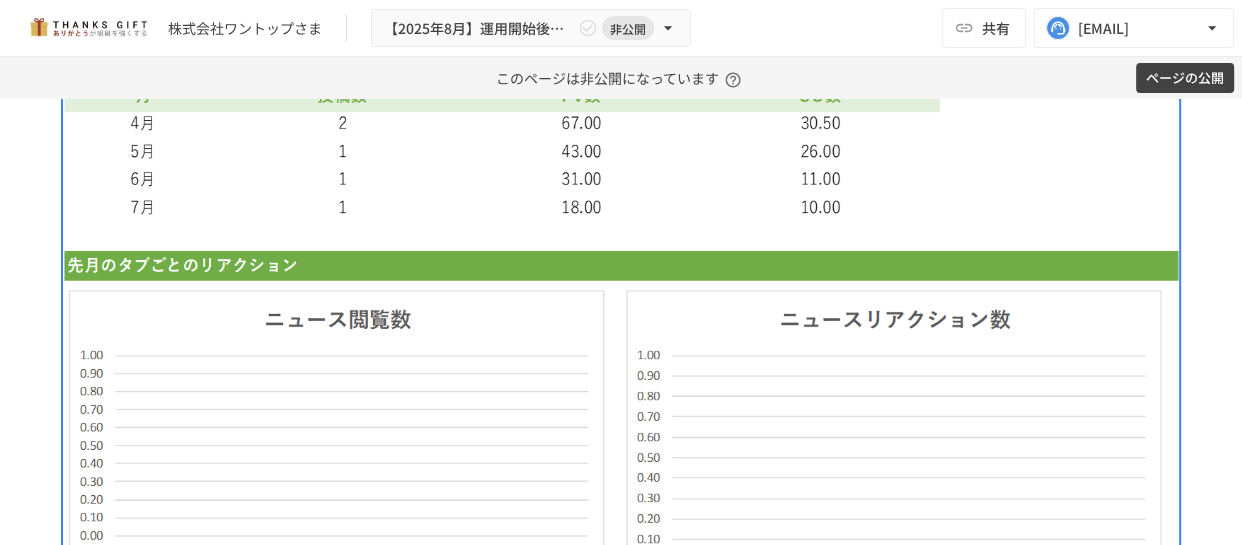 scroll, scrollTop: 6674, scrollLeft: 0, axis: vertical 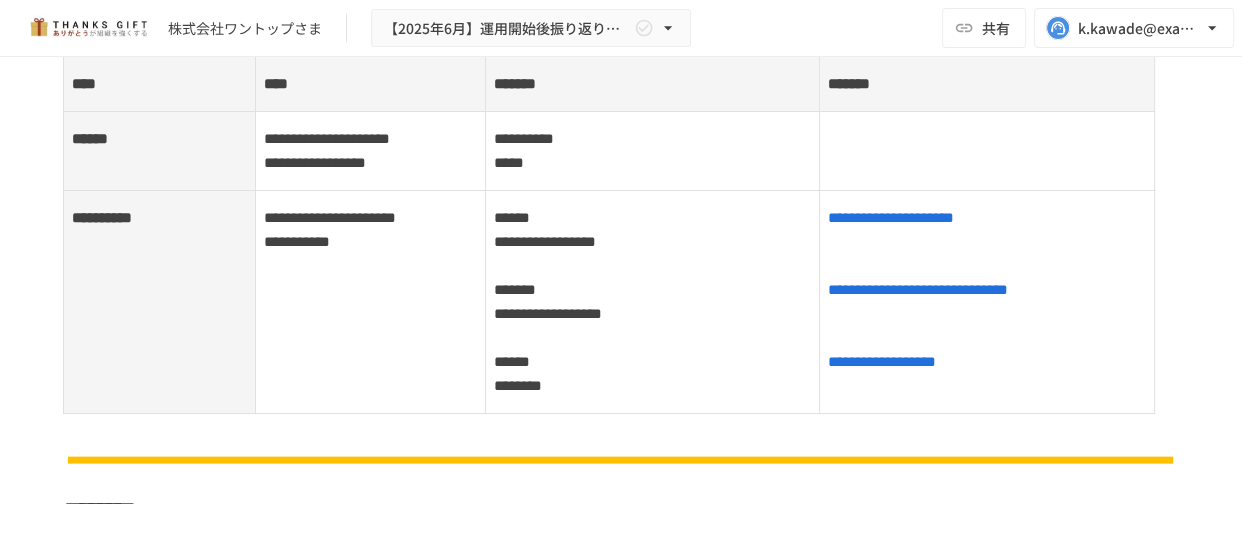 drag, startPoint x: 117, startPoint y: 328, endPoint x: 647, endPoint y: 446, distance: 542.977 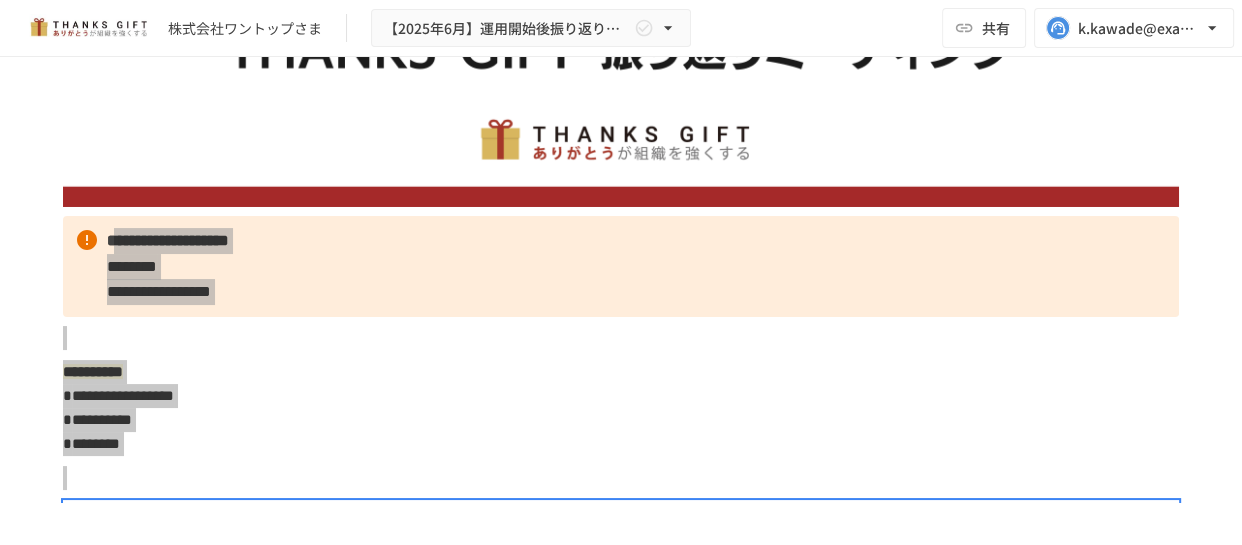 scroll, scrollTop: 0, scrollLeft: 0, axis: both 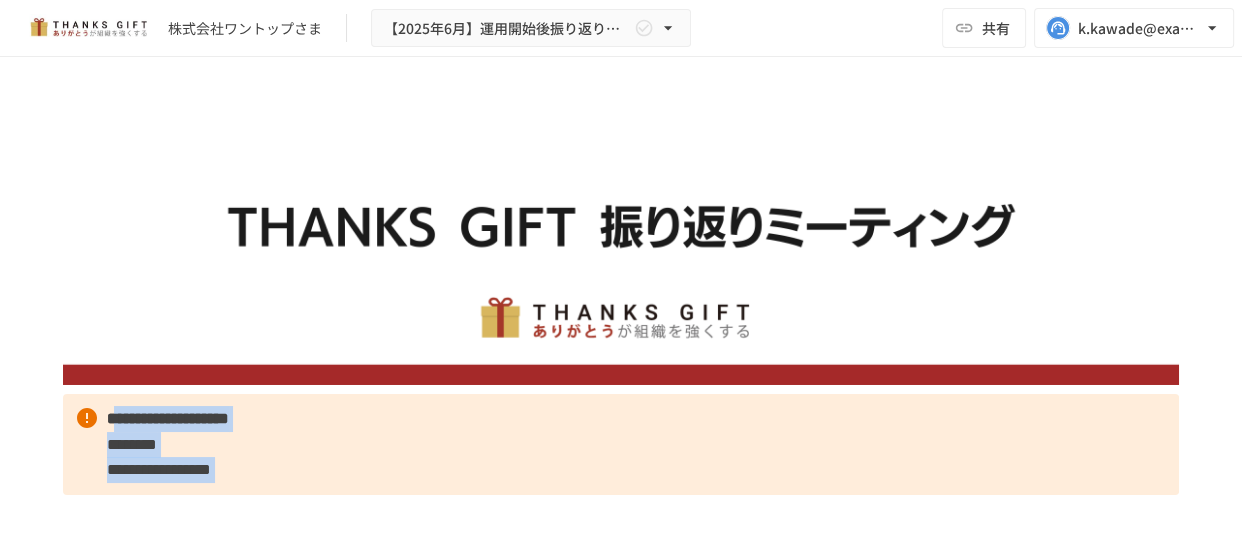 drag, startPoint x: 167, startPoint y: 514, endPoint x: 161, endPoint y: 477, distance: 37.48333 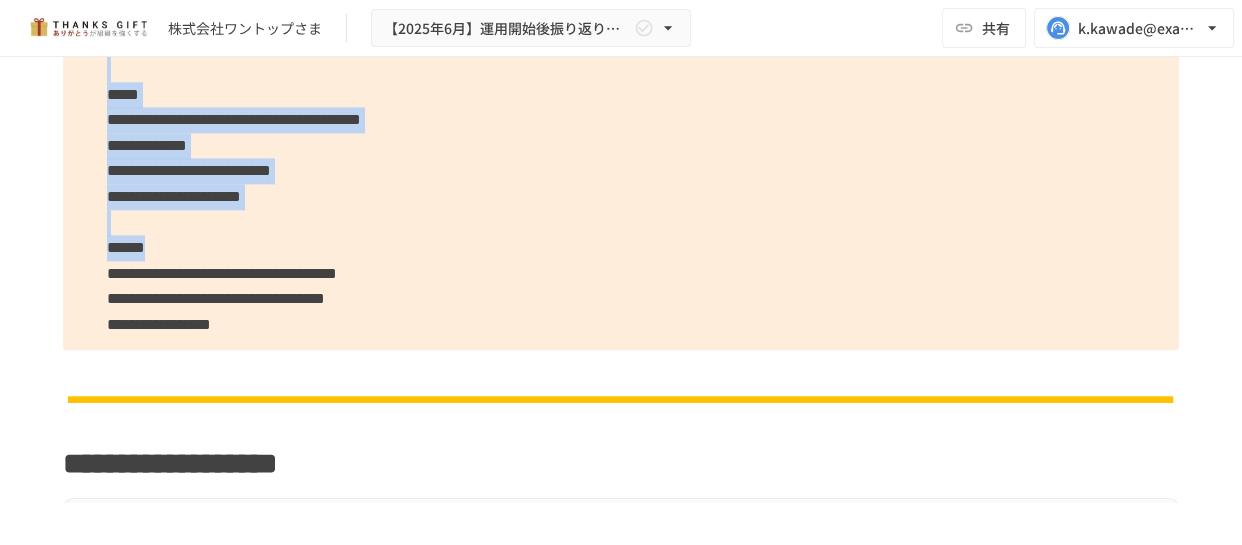 scroll, scrollTop: 2727, scrollLeft: 0, axis: vertical 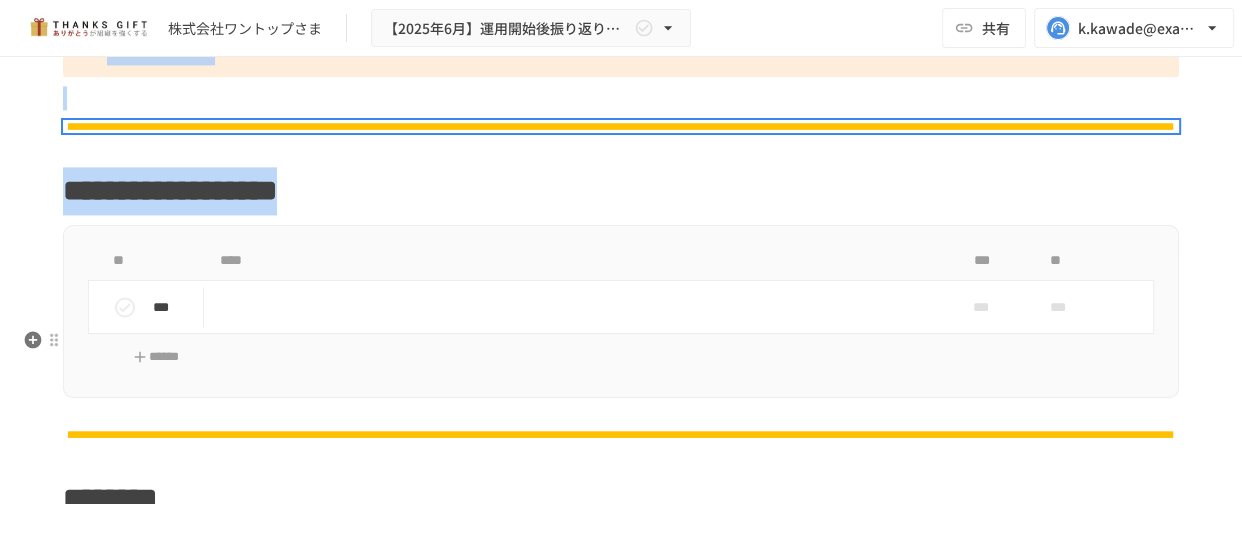 drag, startPoint x: 111, startPoint y: 418, endPoint x: 610, endPoint y: 321, distance: 508.34042 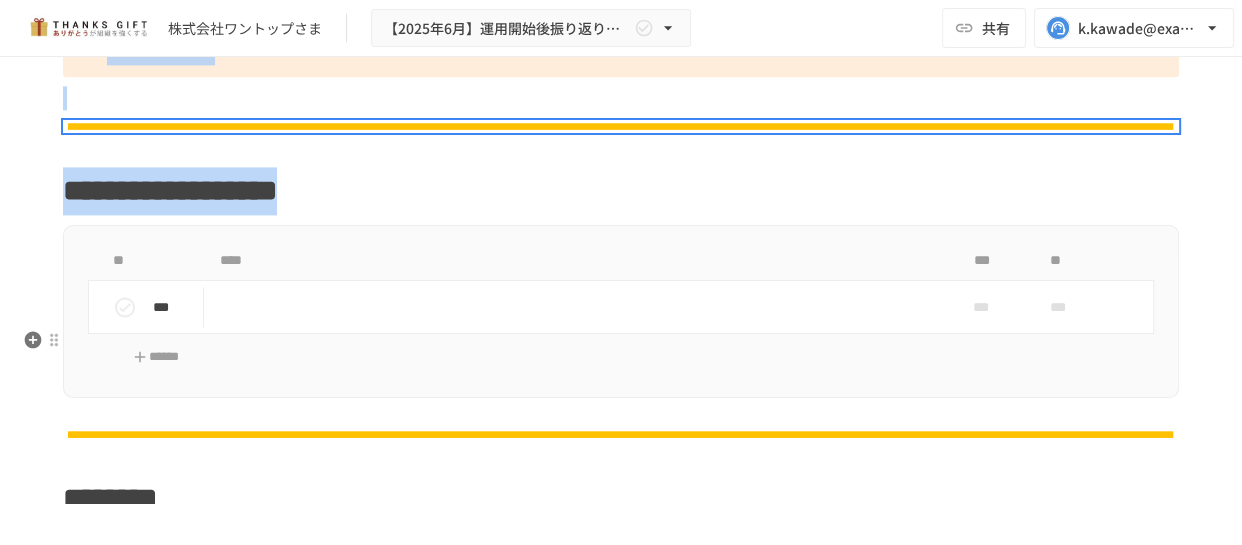 click on "**********" at bounding box center [621, 3938] 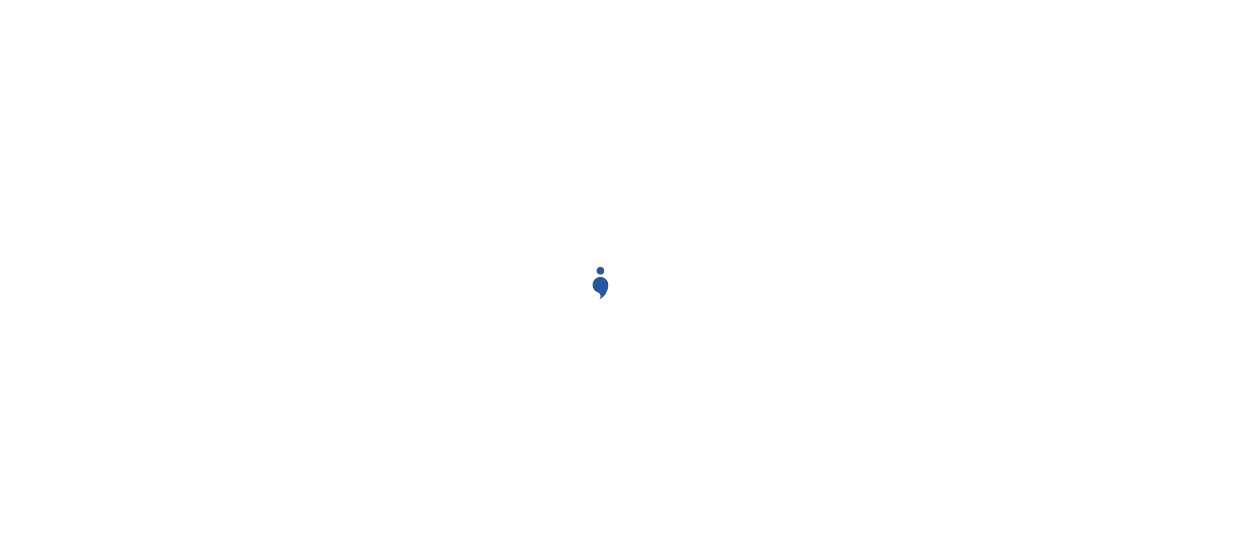 scroll, scrollTop: 0, scrollLeft: 0, axis: both 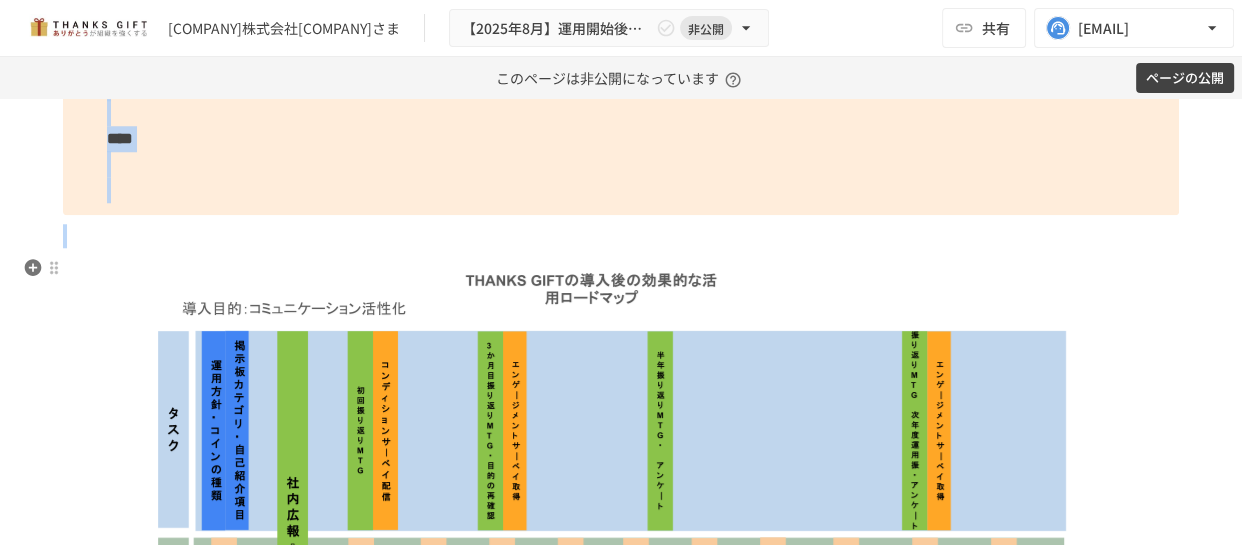 drag, startPoint x: 118, startPoint y: 276, endPoint x: 602, endPoint y: 344, distance: 488.7535 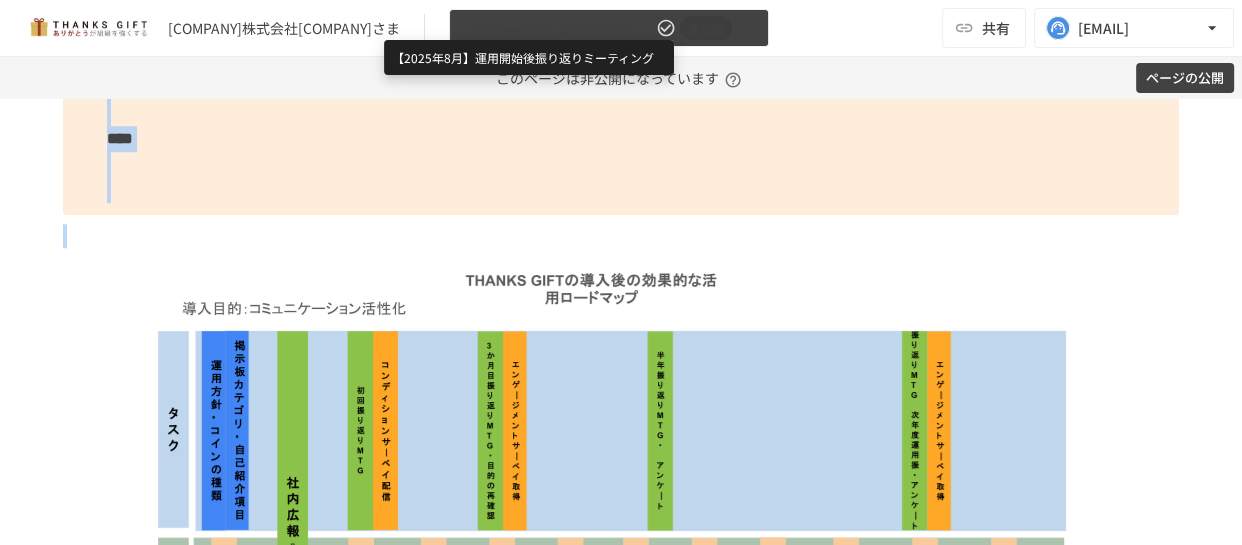 click on "【2025年8月】運用開始後振り返りミーティング" at bounding box center (557, 28) 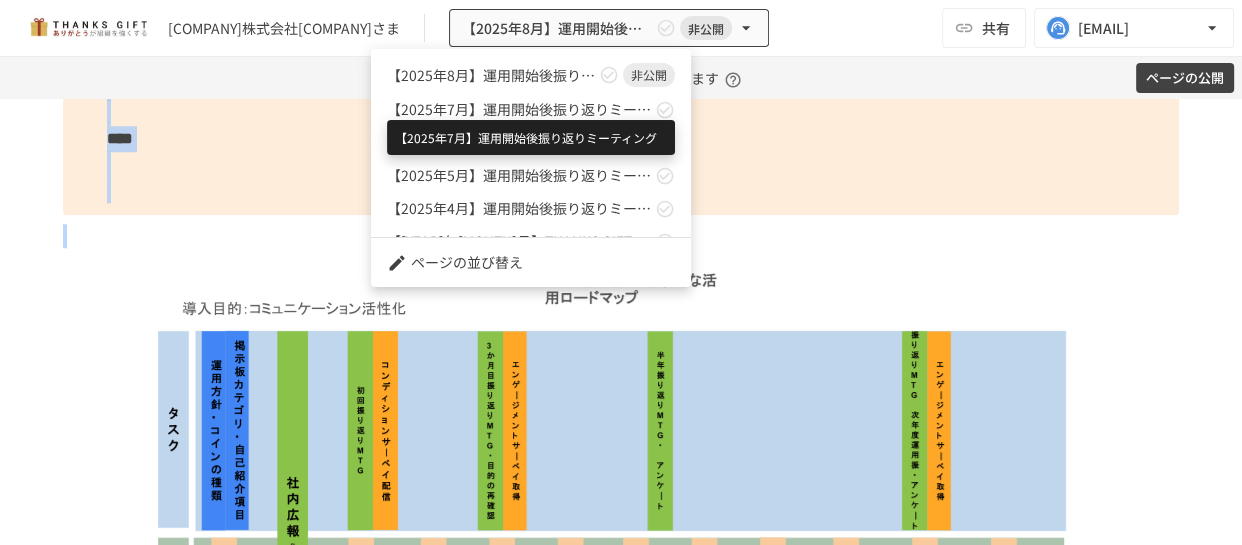 click on "【2025年7月】運用開始後振り返りミーティング" at bounding box center (519, 109) 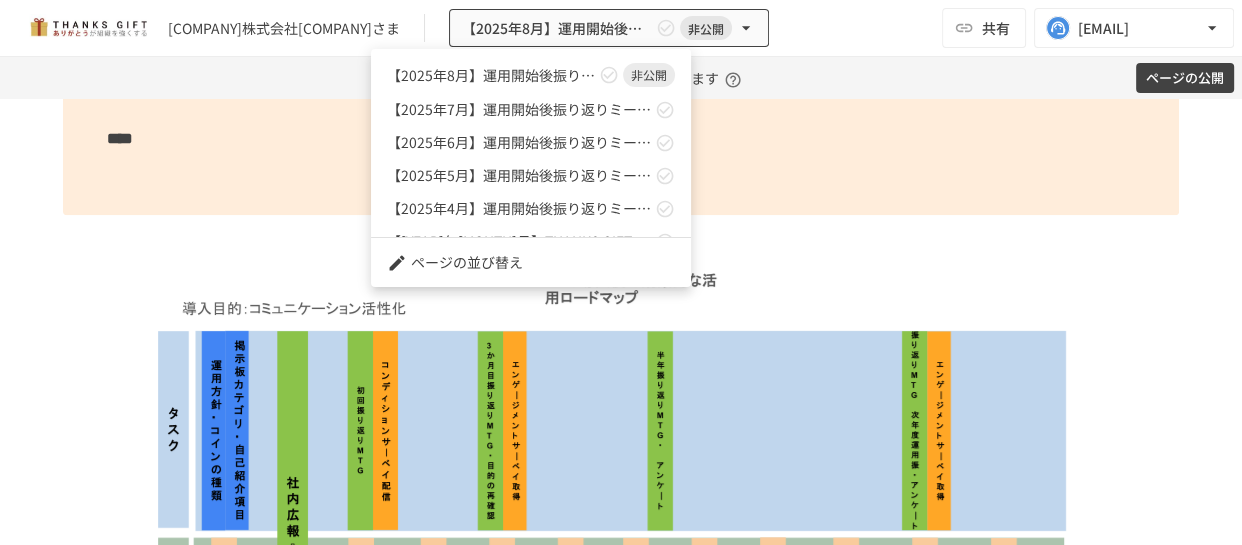 click at bounding box center [621, 272] 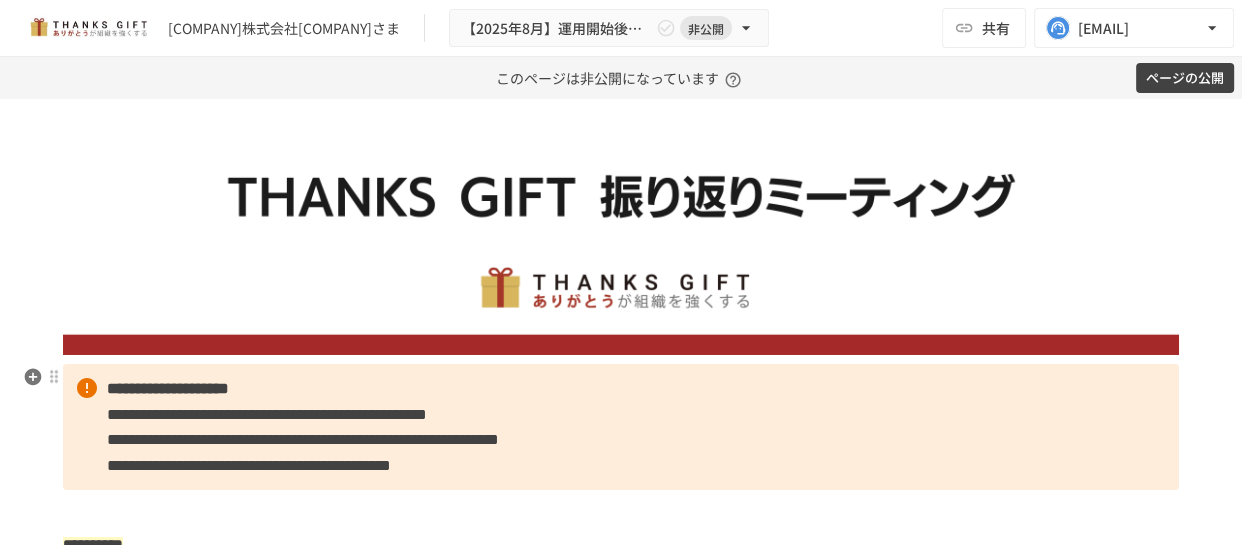 scroll, scrollTop: 181, scrollLeft: 0, axis: vertical 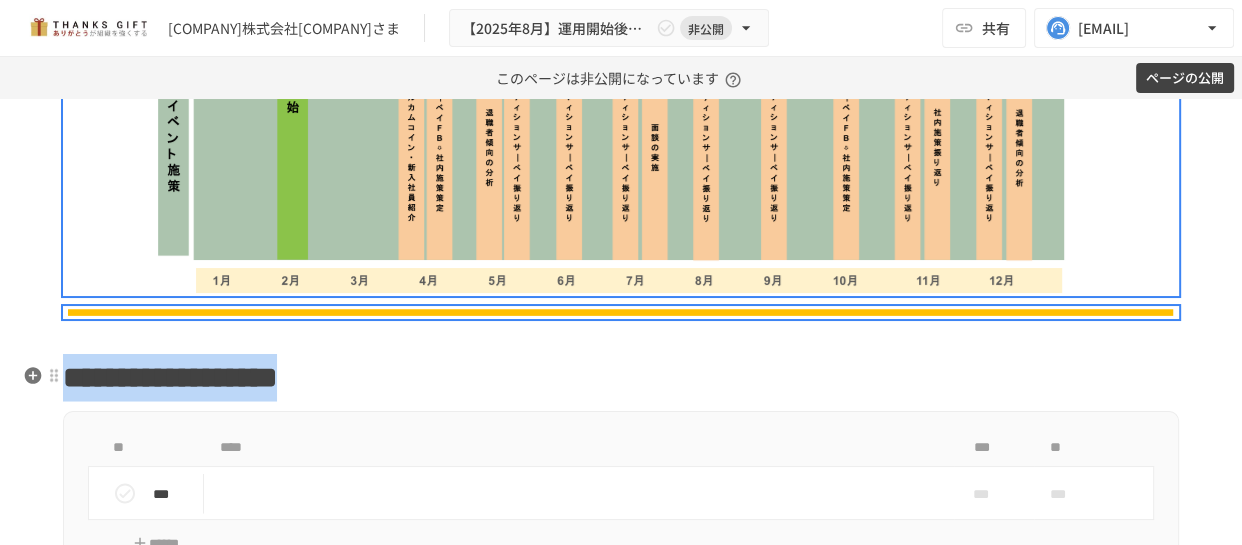 drag, startPoint x: 116, startPoint y: 276, endPoint x: 586, endPoint y: 370, distance: 479.30783 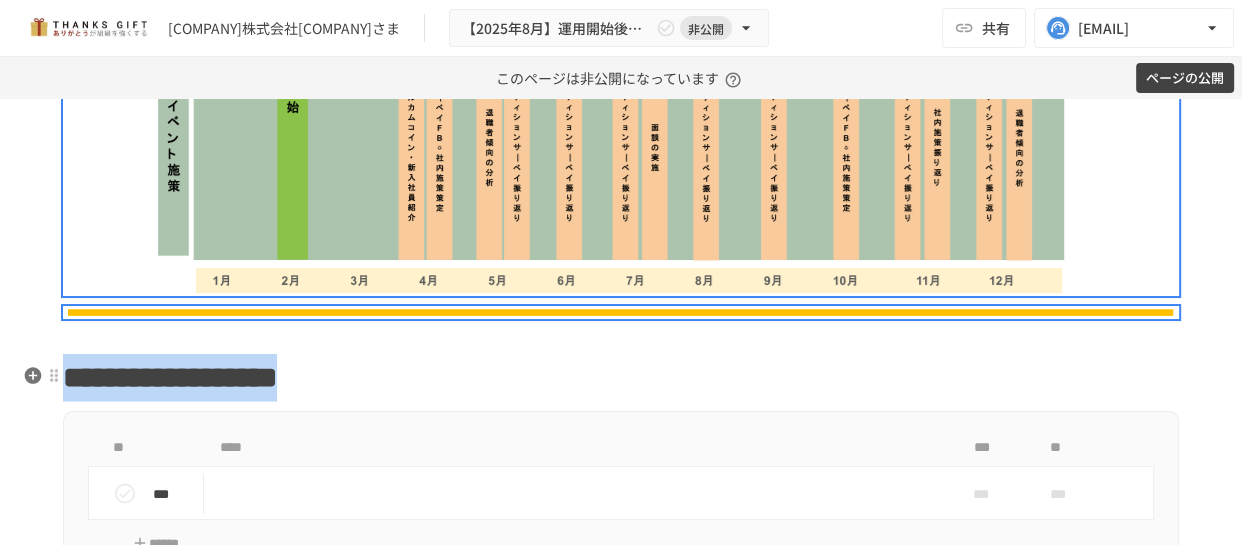 click on "**********" at bounding box center [621, 1878] 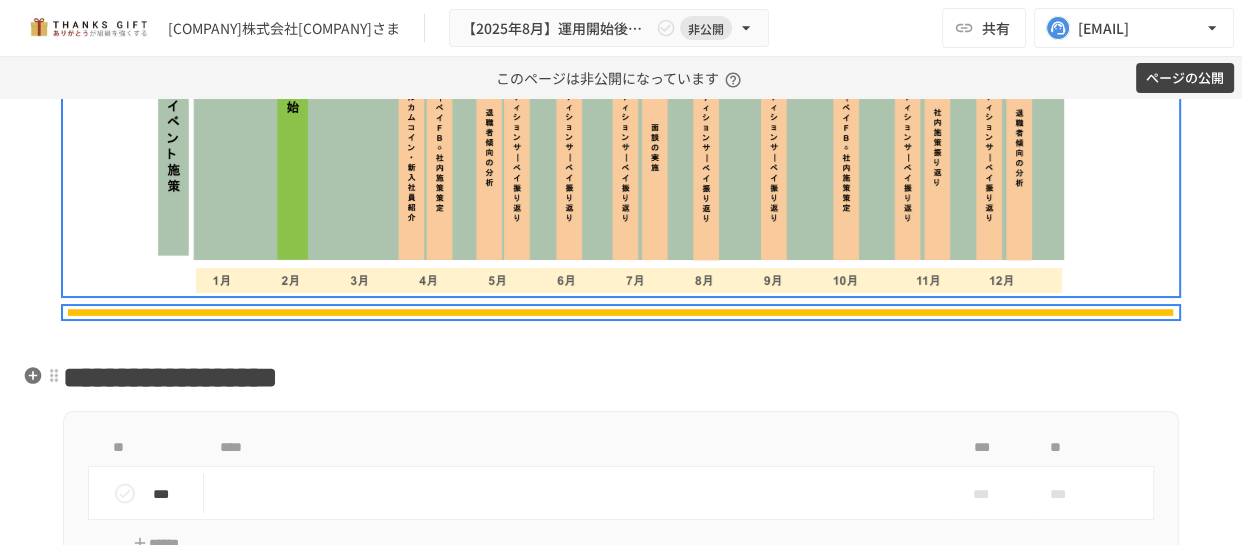 scroll, scrollTop: 1497, scrollLeft: 0, axis: vertical 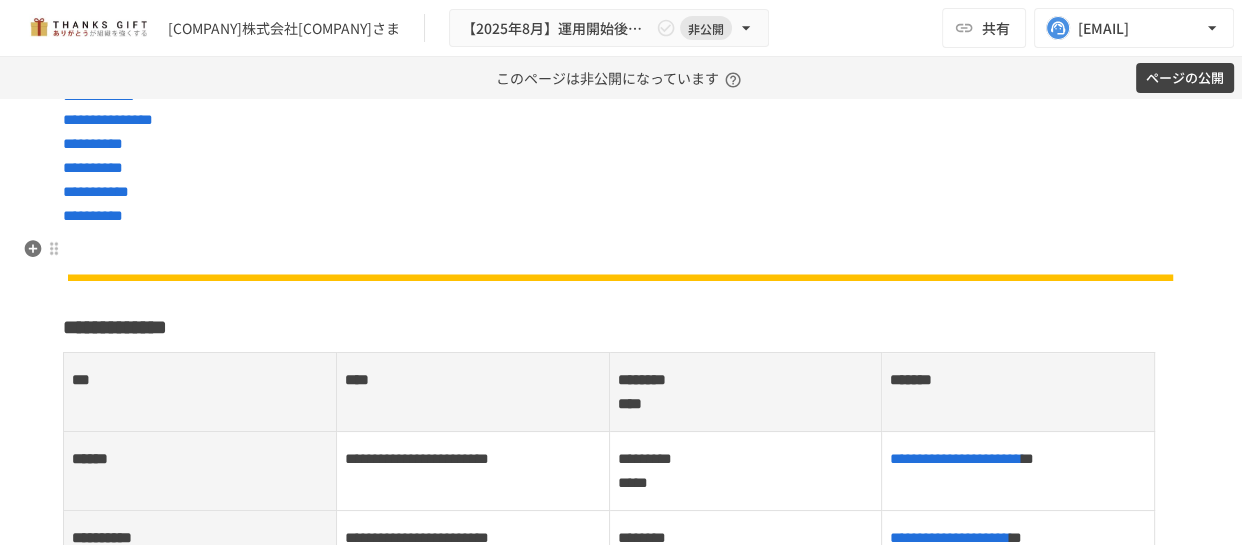 click at bounding box center (621, 265) 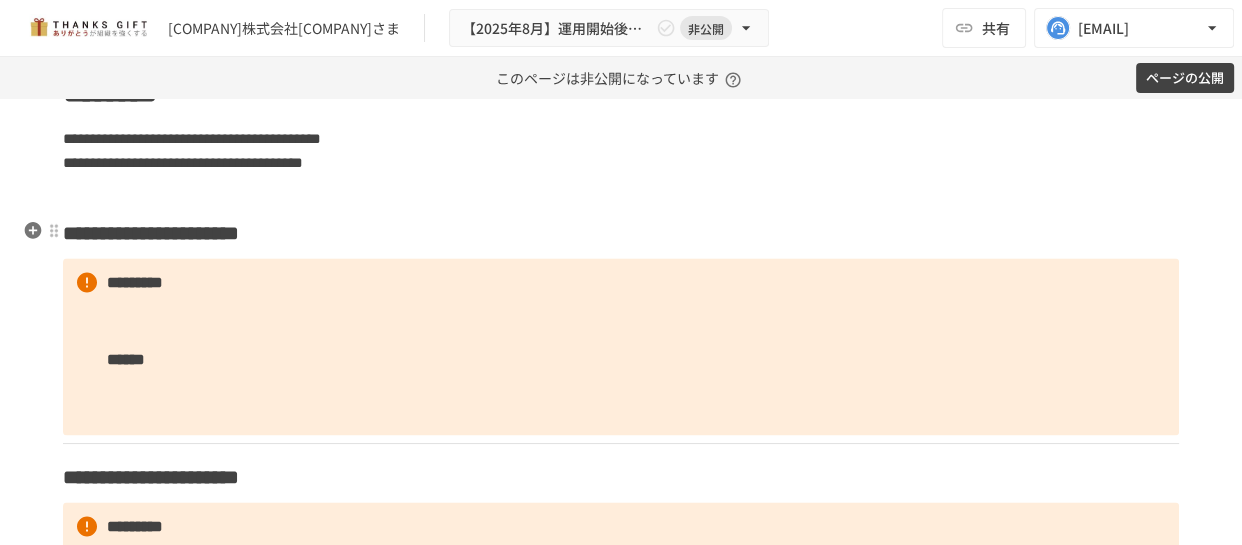scroll, scrollTop: 2860, scrollLeft: 0, axis: vertical 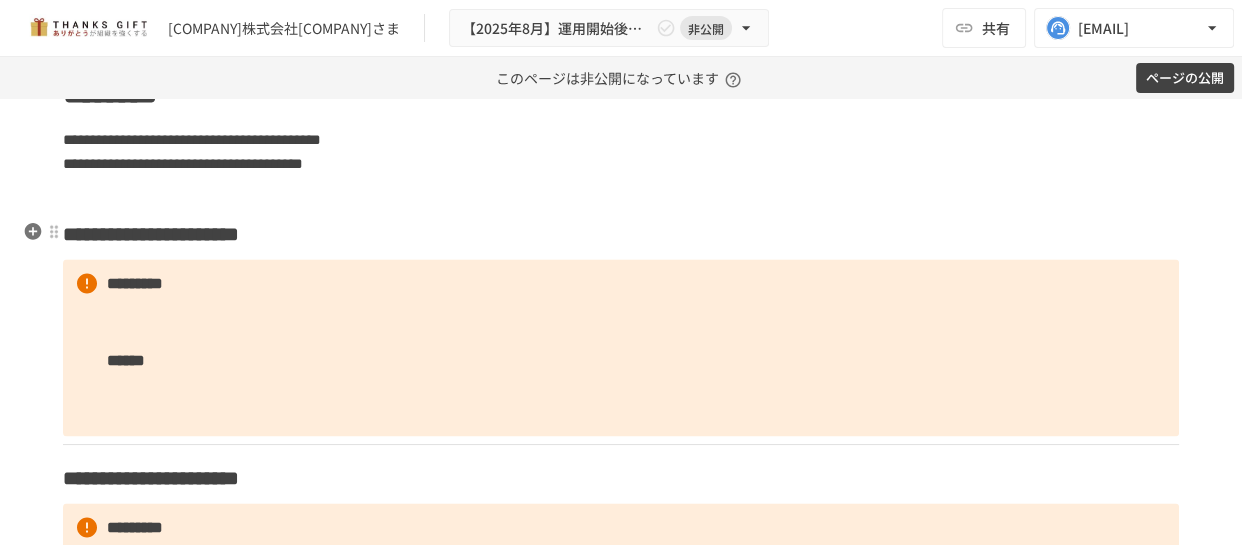 click on "**********" at bounding box center [621, 234] 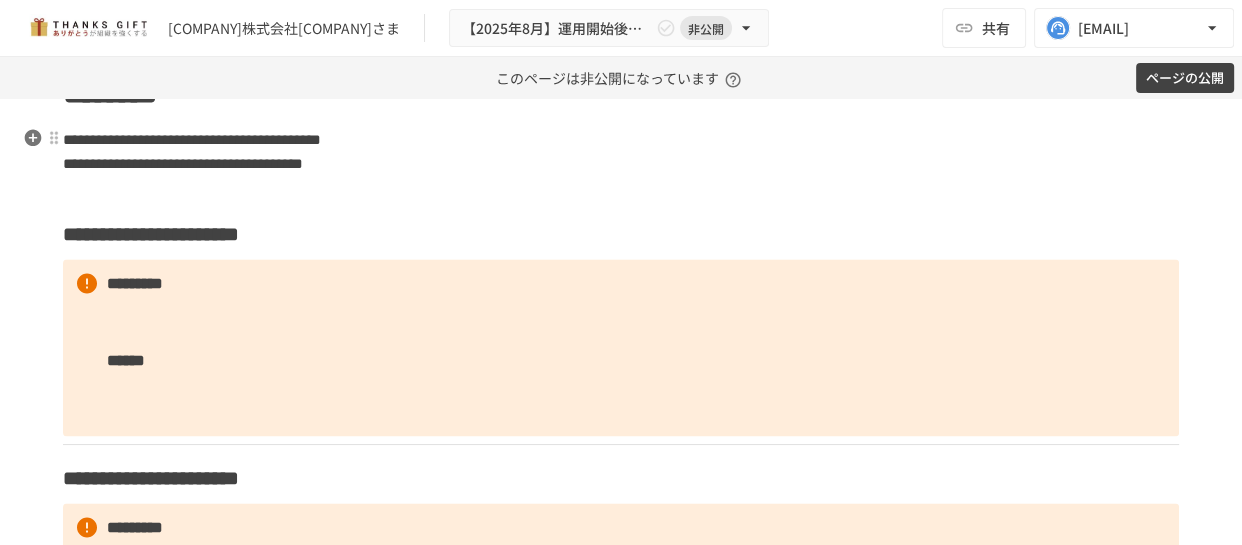 drag, startPoint x: 723, startPoint y: 202, endPoint x: 695, endPoint y: 227, distance: 37.536648 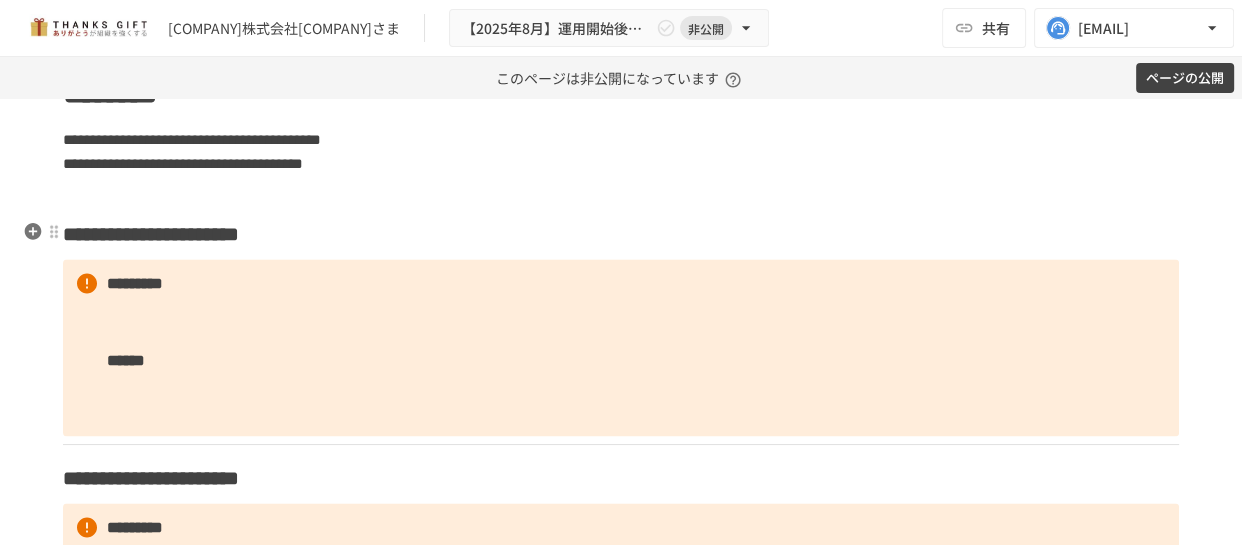 click on "**********" at bounding box center (621, 234) 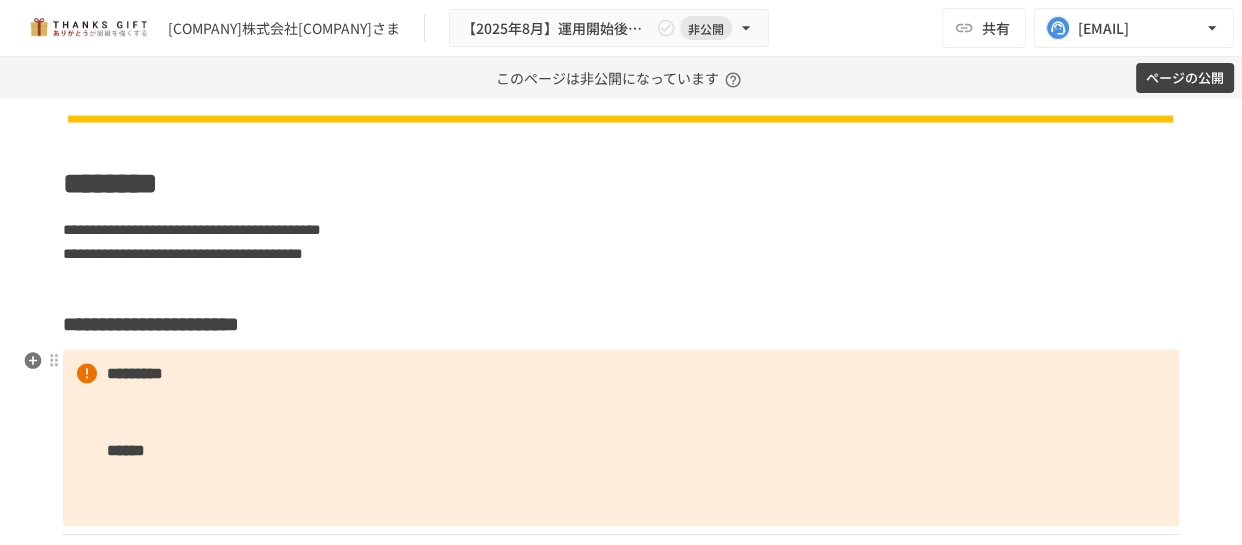 click on "********* ******" at bounding box center [621, 438] 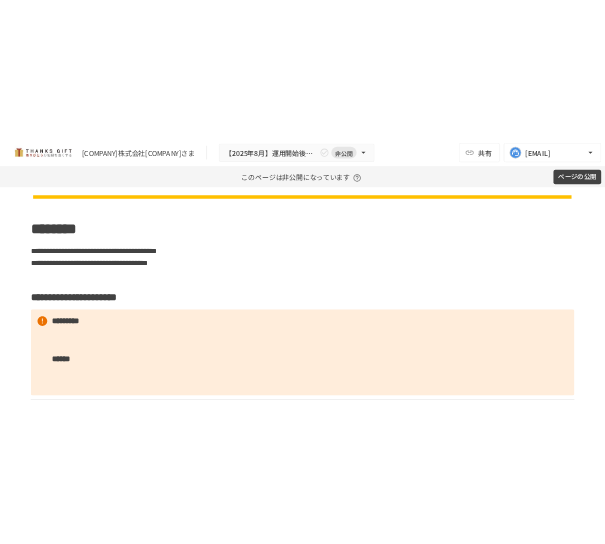 scroll, scrollTop: 2602, scrollLeft: 0, axis: vertical 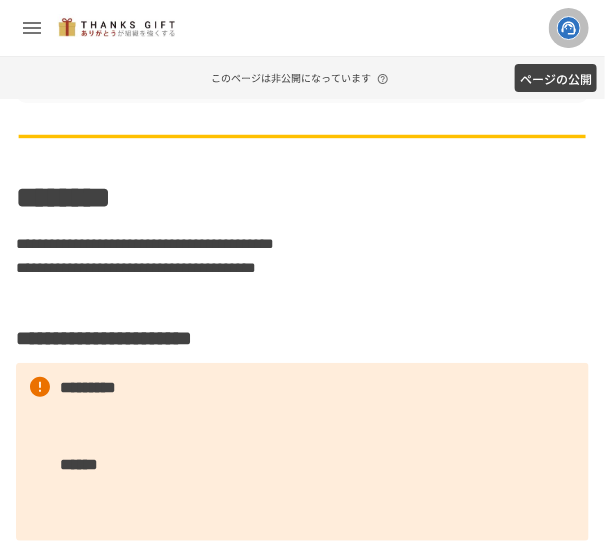 click on "**********" at bounding box center (302, 338) 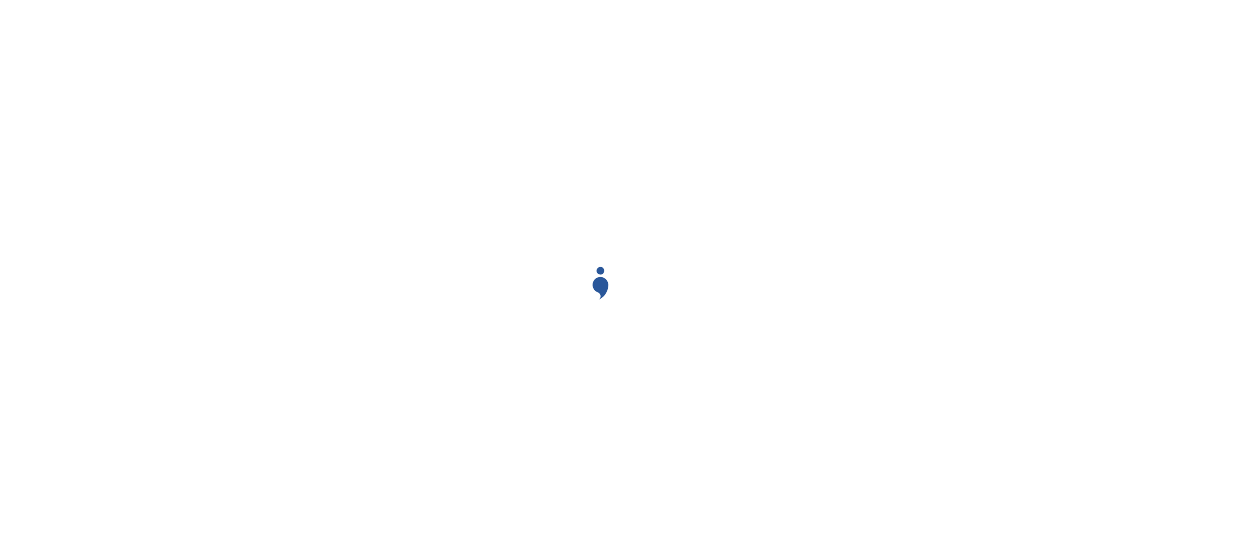 scroll, scrollTop: 0, scrollLeft: 0, axis: both 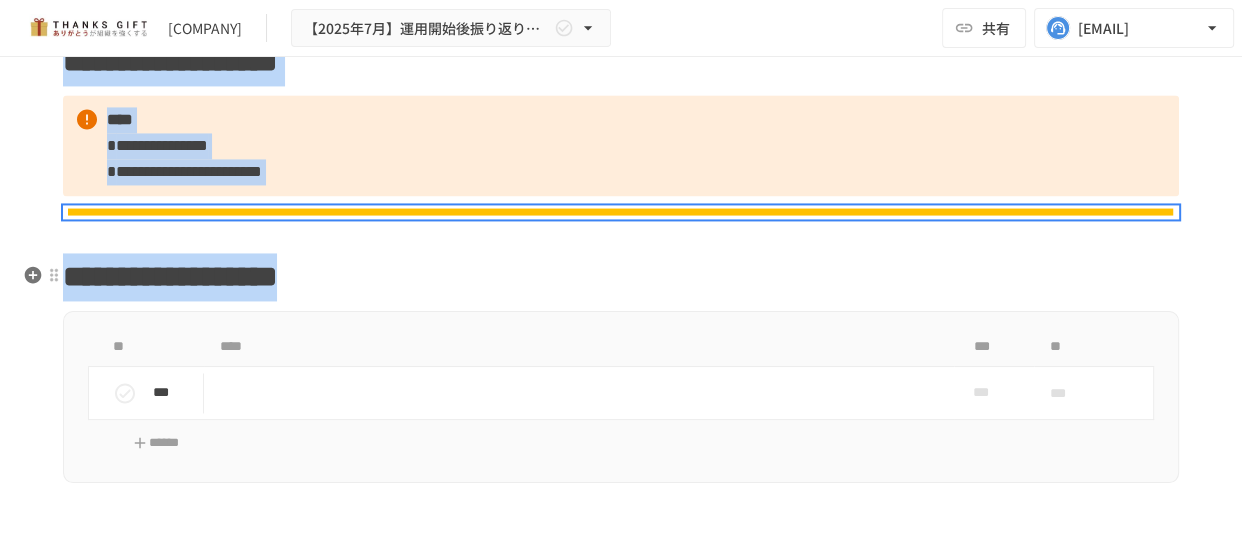 drag, startPoint x: 119, startPoint y: 423, endPoint x: 590, endPoint y: 276, distance: 493.40652 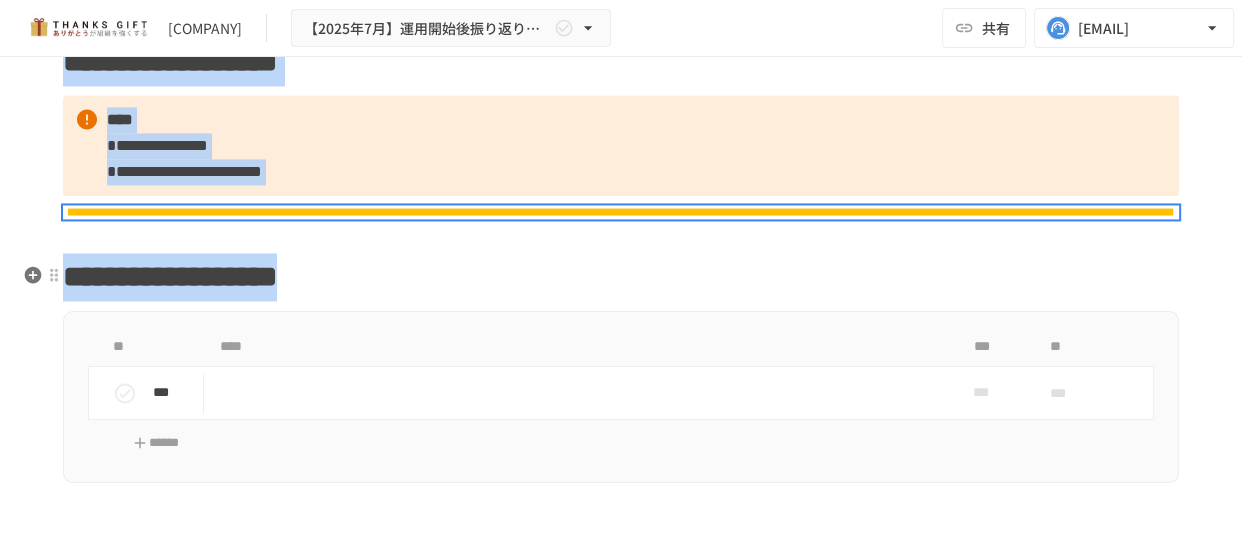 click on "**********" at bounding box center (621, 3570) 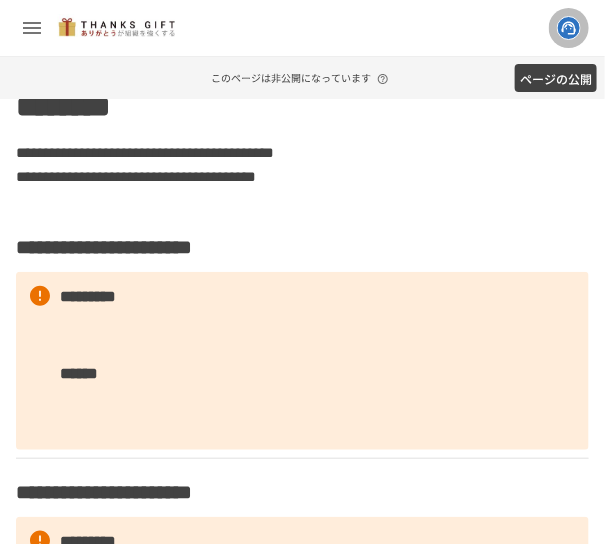scroll, scrollTop: 2818, scrollLeft: 0, axis: vertical 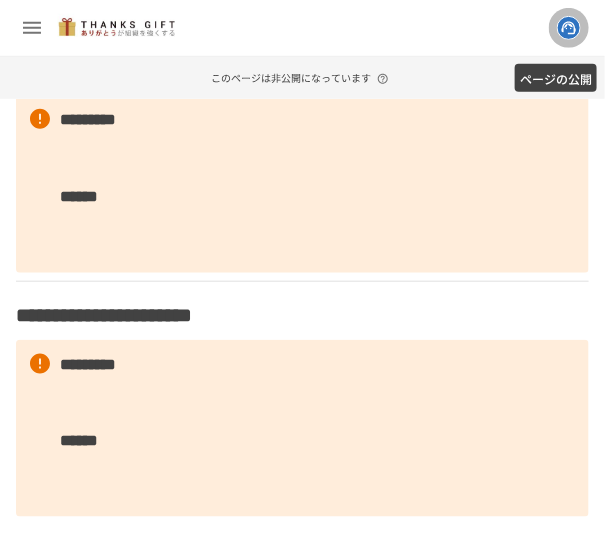 click on "**********" at bounding box center [302, 70] 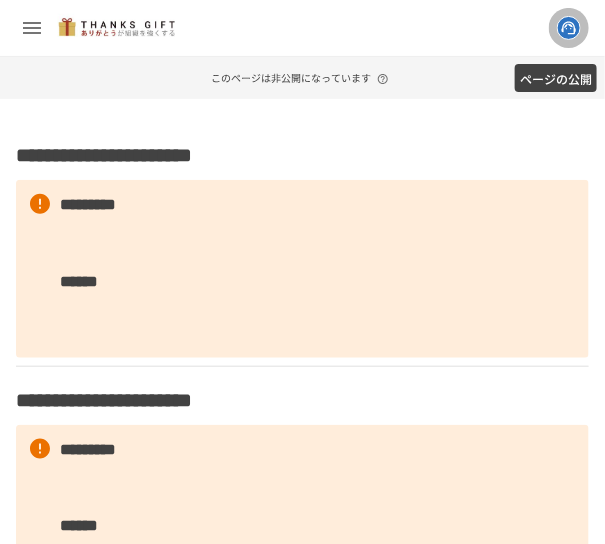 scroll, scrollTop: 2636, scrollLeft: 0, axis: vertical 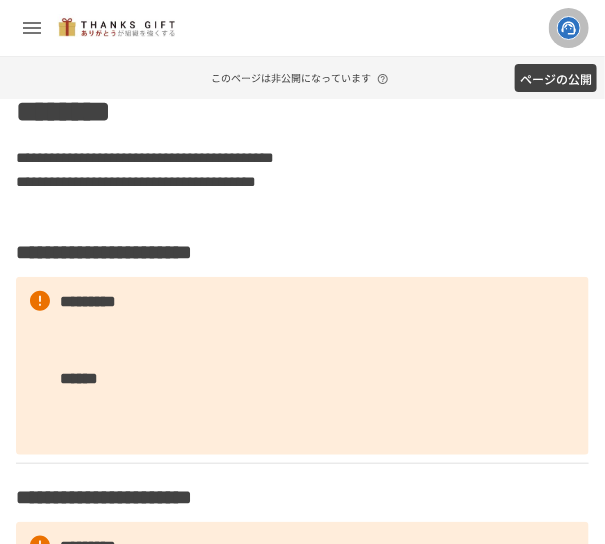 click on "**********" at bounding box center (302, 182) 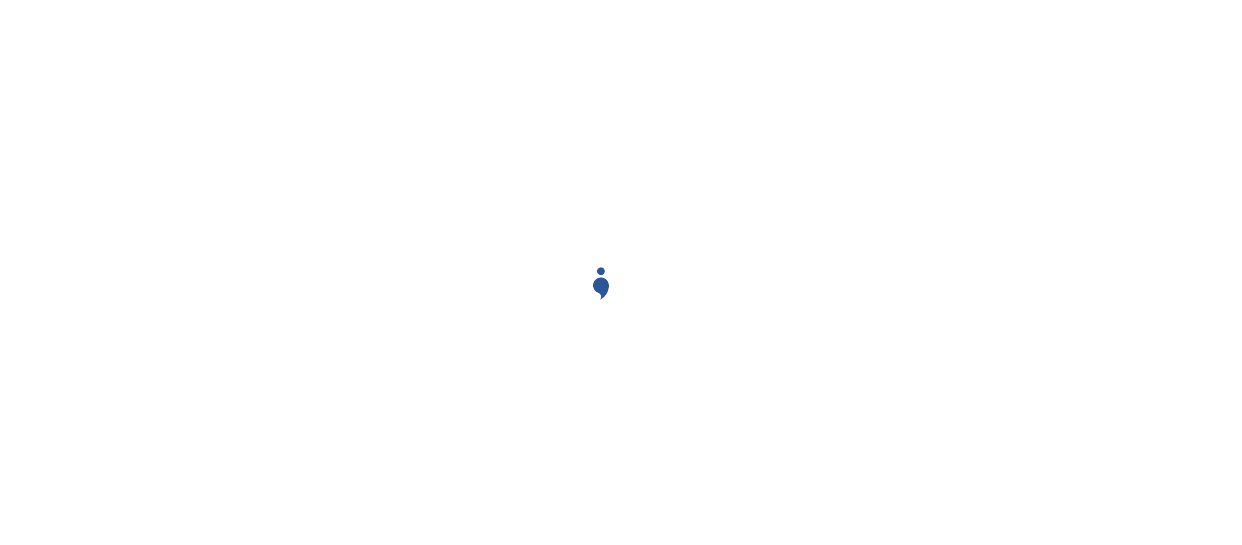scroll, scrollTop: 0, scrollLeft: 0, axis: both 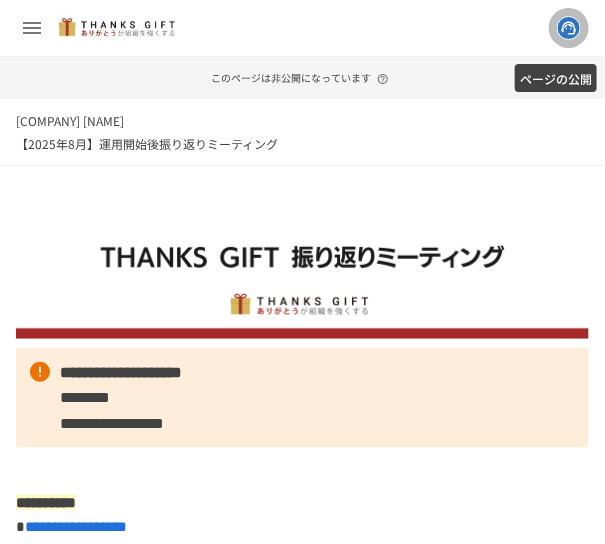 click on "**********" at bounding box center [302, 398] 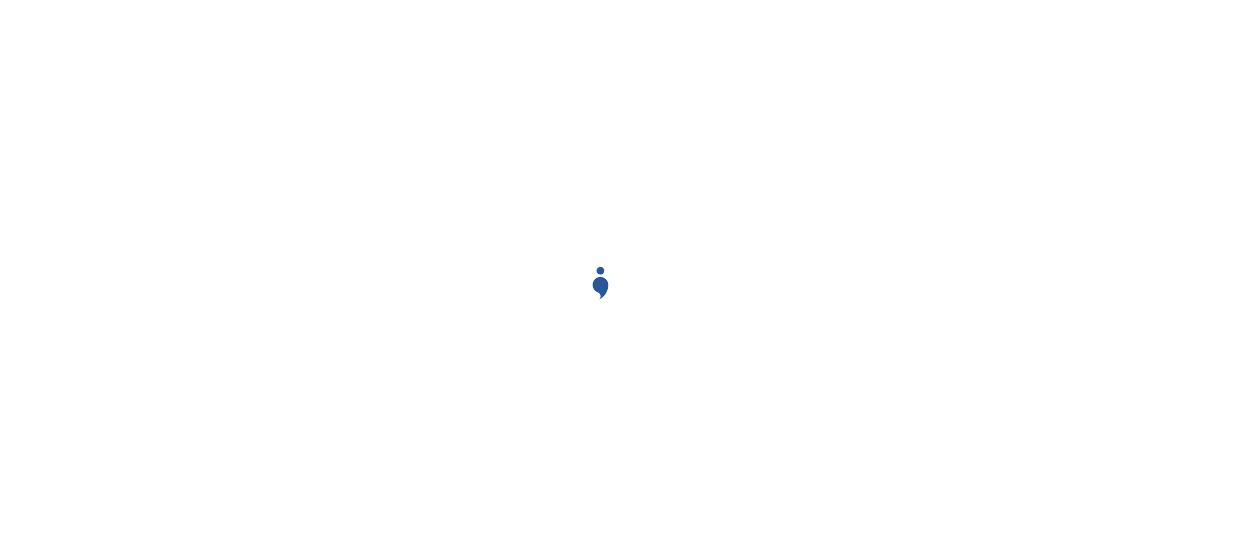 scroll, scrollTop: 0, scrollLeft: 0, axis: both 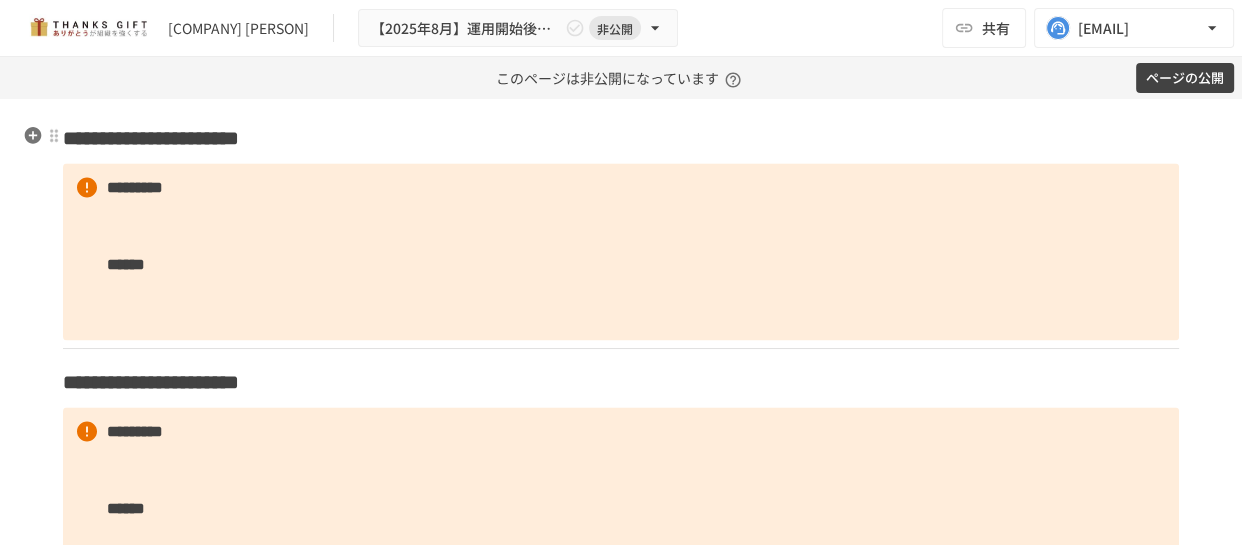 click on "**********" at bounding box center [621, 138] 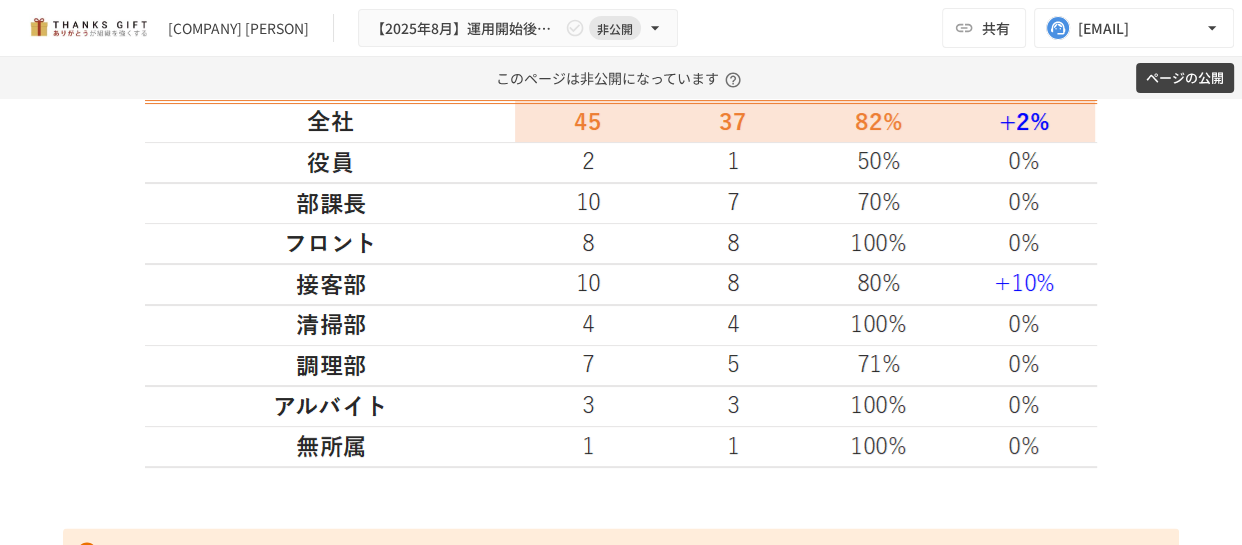 scroll, scrollTop: 3320, scrollLeft: 0, axis: vertical 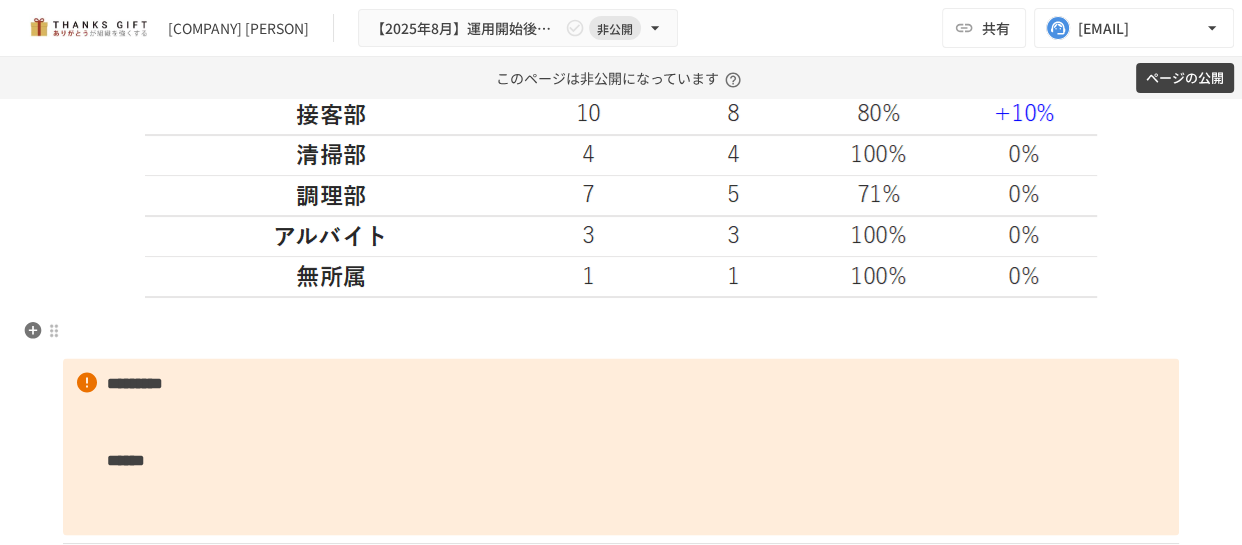 click at bounding box center (621, 333) 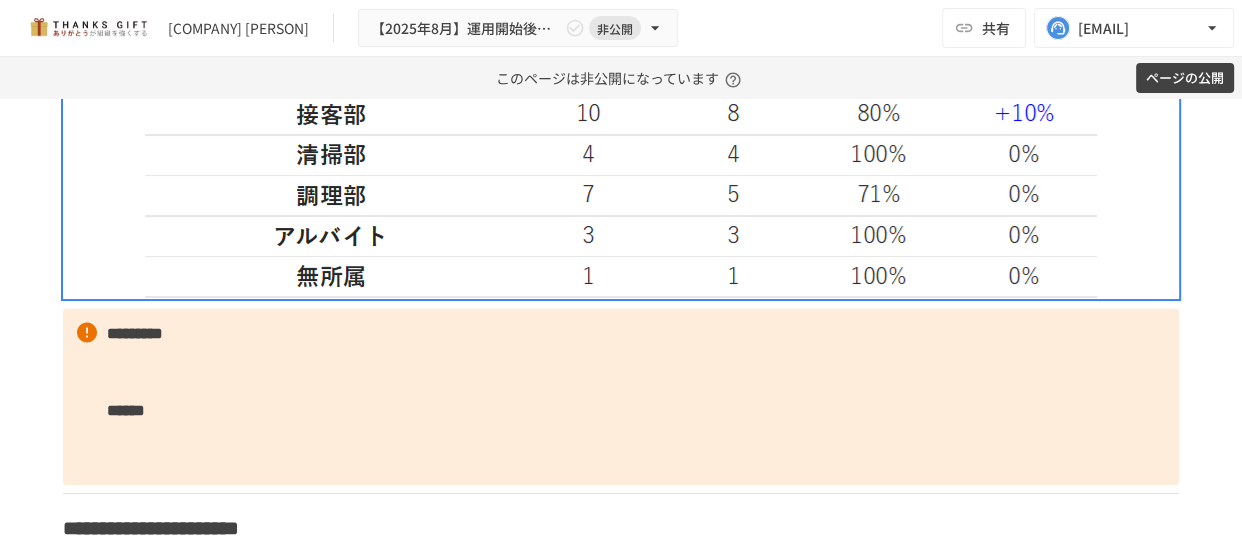 click on "********* ******" at bounding box center [621, 397] 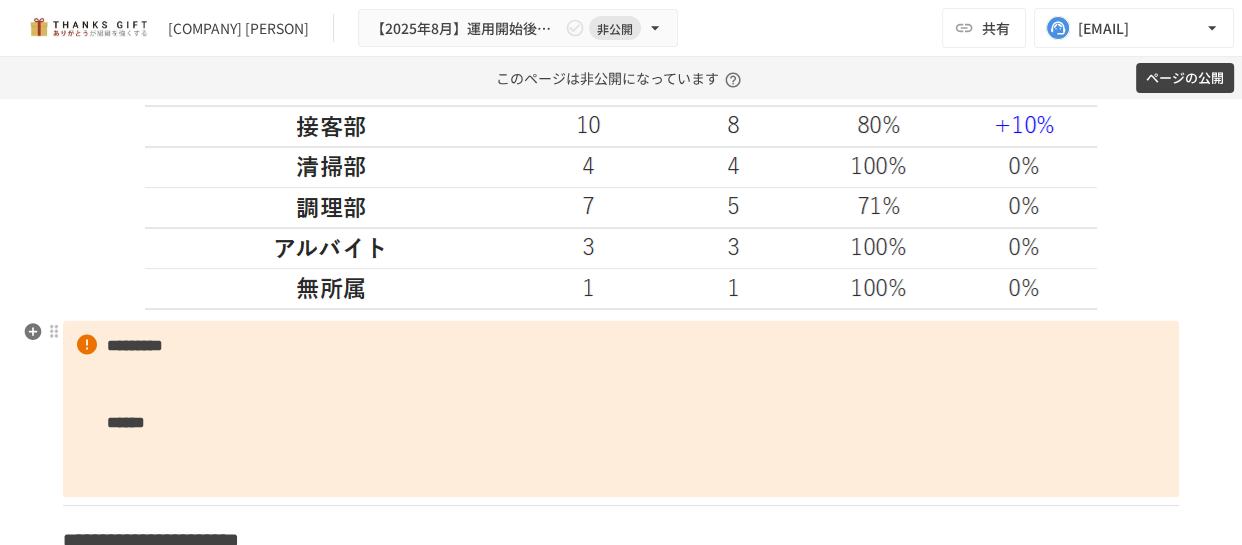 scroll, scrollTop: 3410, scrollLeft: 0, axis: vertical 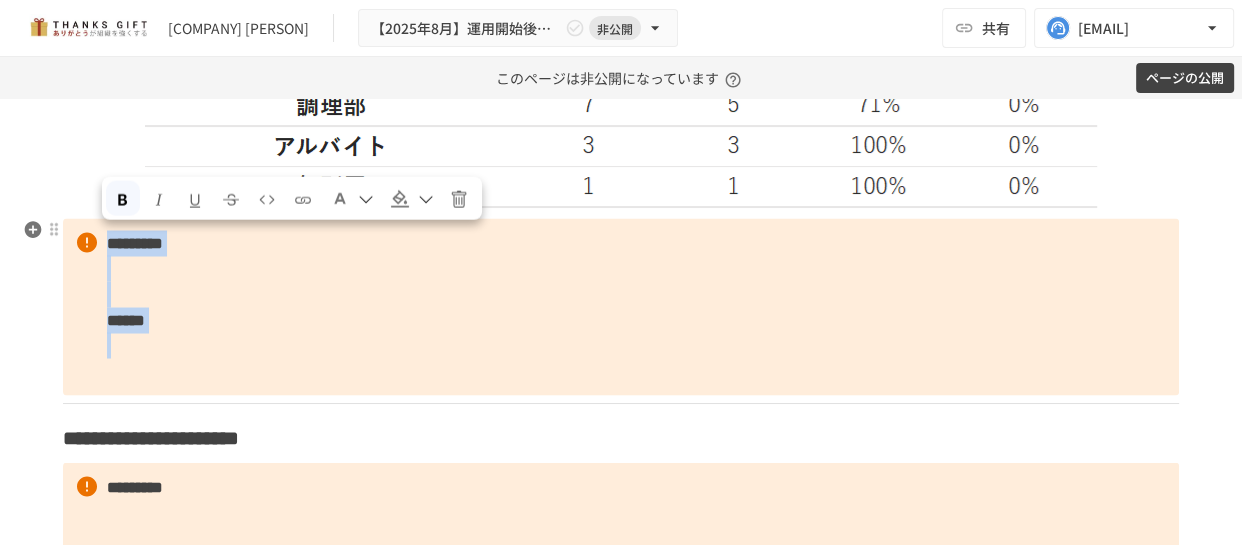 drag, startPoint x: 100, startPoint y: 382, endPoint x: 119, endPoint y: 240, distance: 143.26549 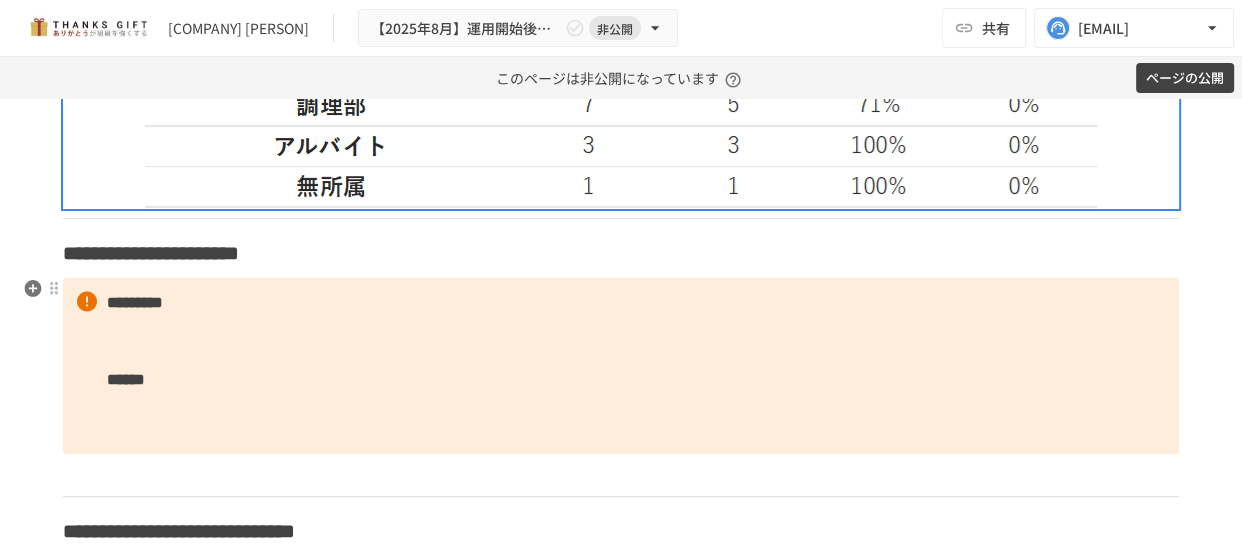 click on "**********" at bounding box center [621, 252] 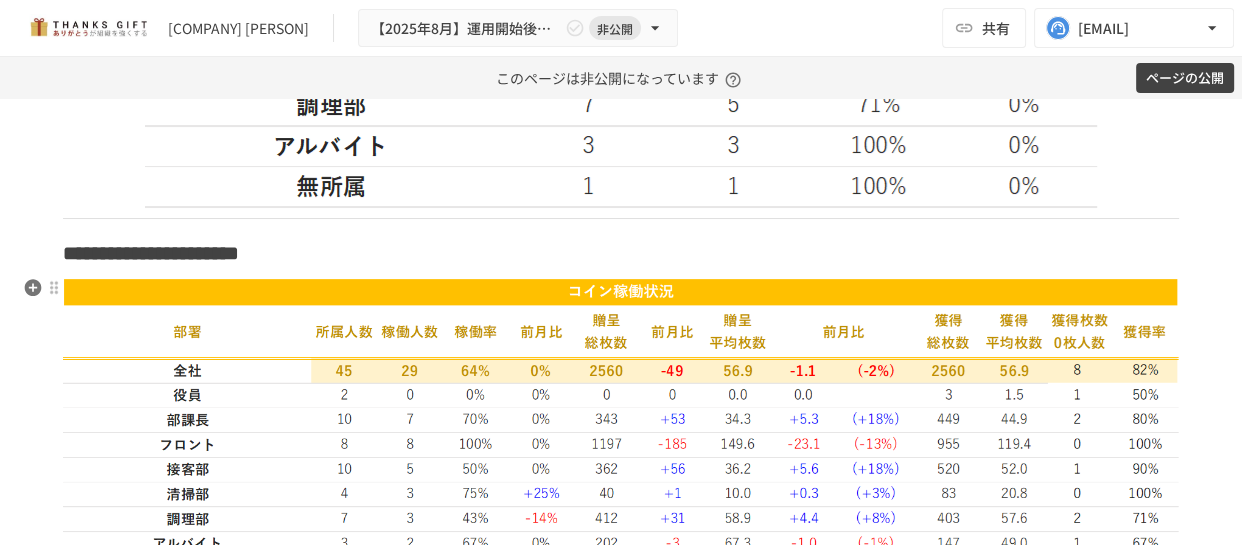 click at bounding box center (621, 430) 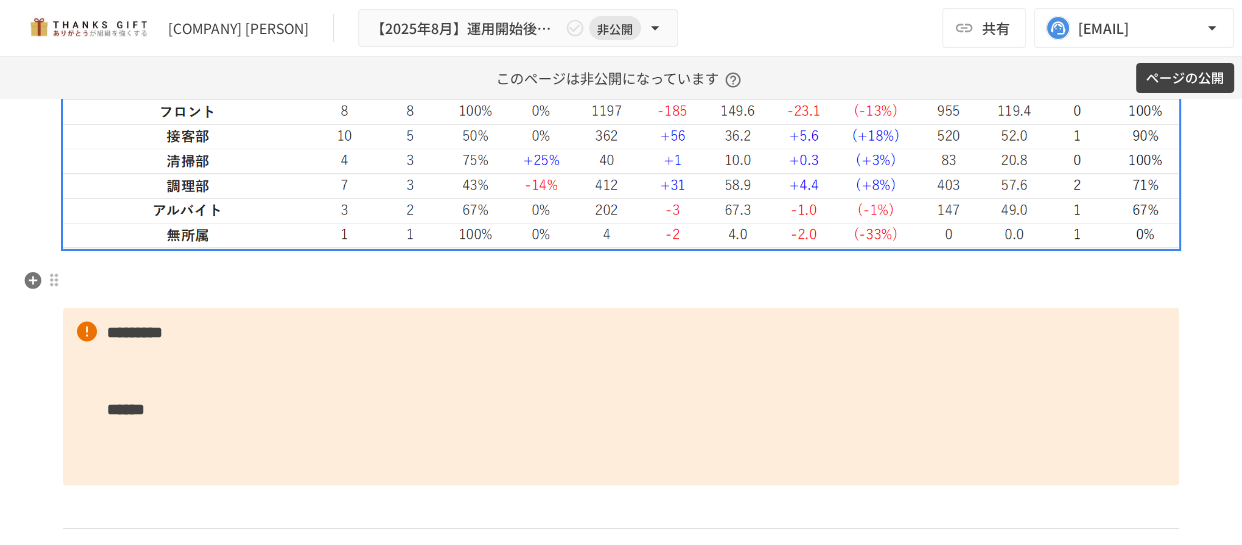 scroll, scrollTop: 3774, scrollLeft: 0, axis: vertical 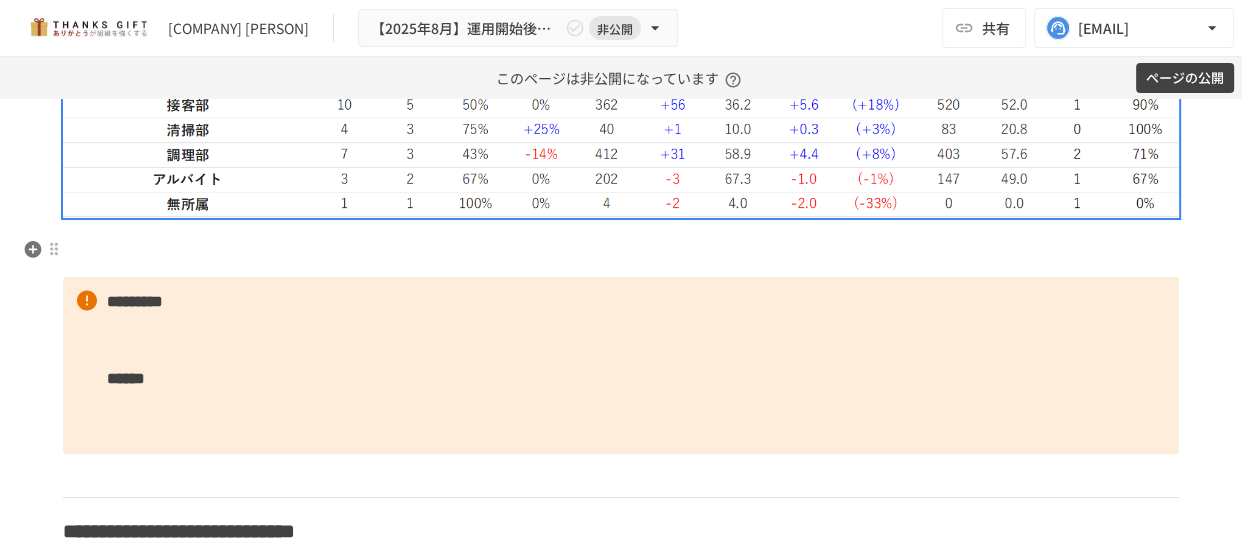 click at bounding box center [621, 252] 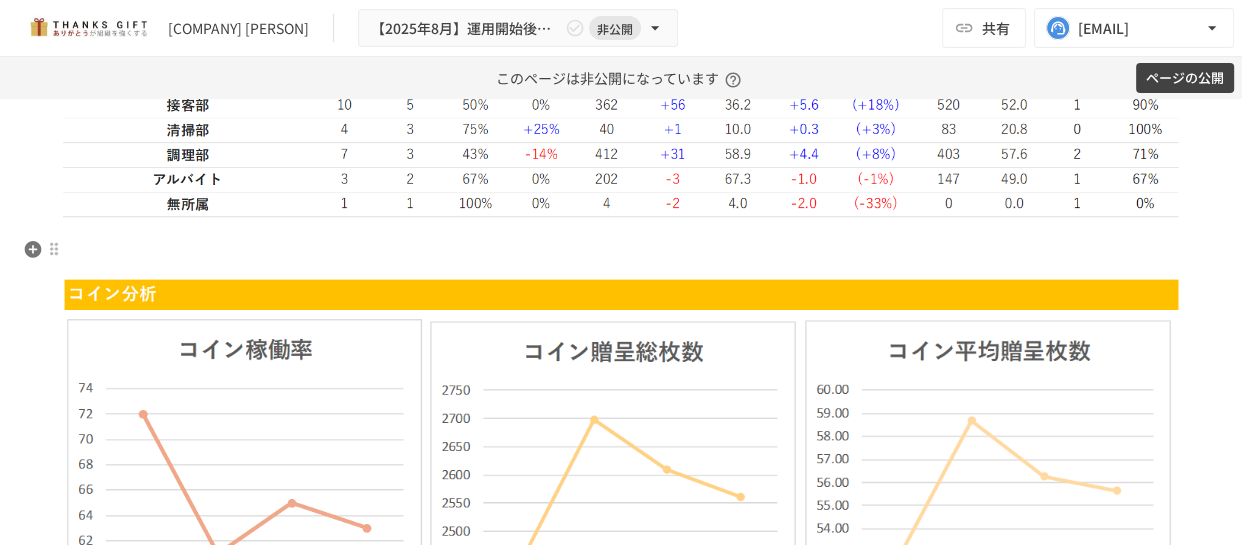 click at bounding box center (621, 252) 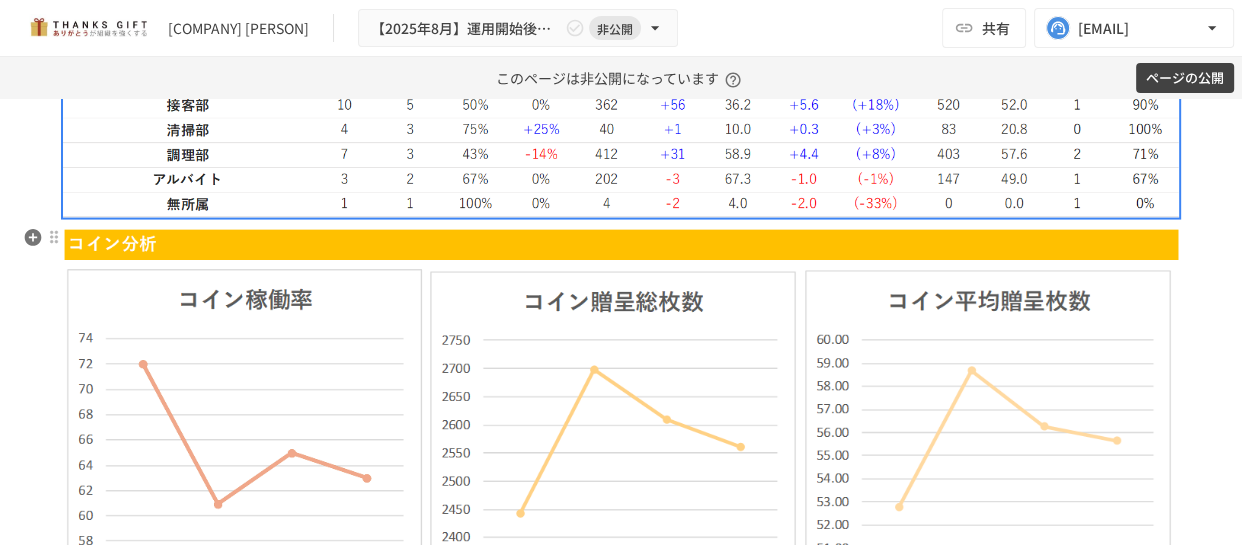 click at bounding box center [621, 522] 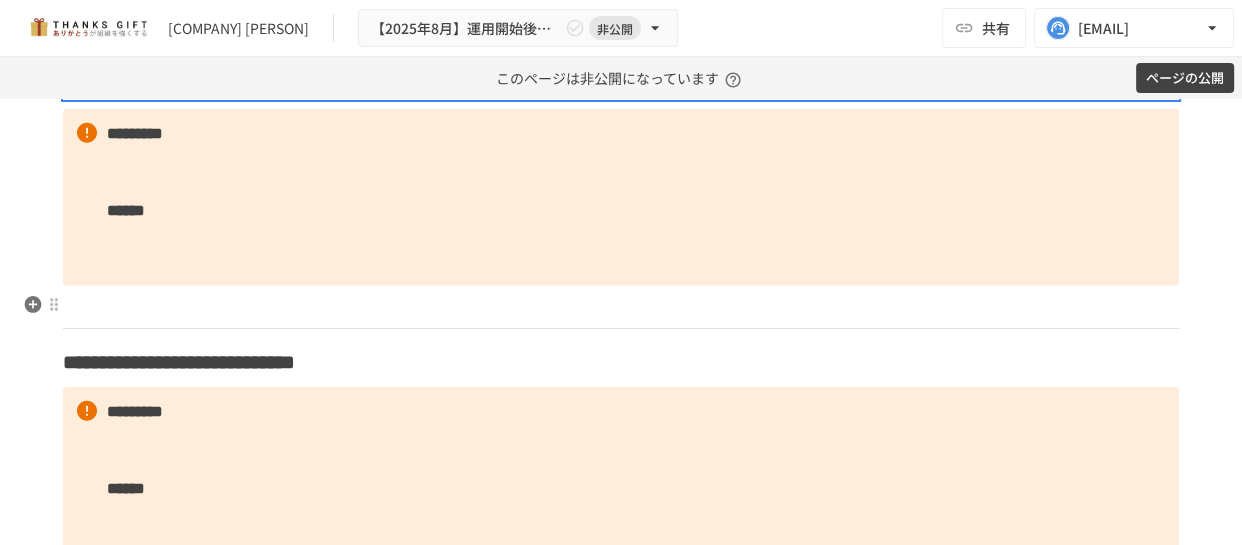 scroll, scrollTop: 4592, scrollLeft: 0, axis: vertical 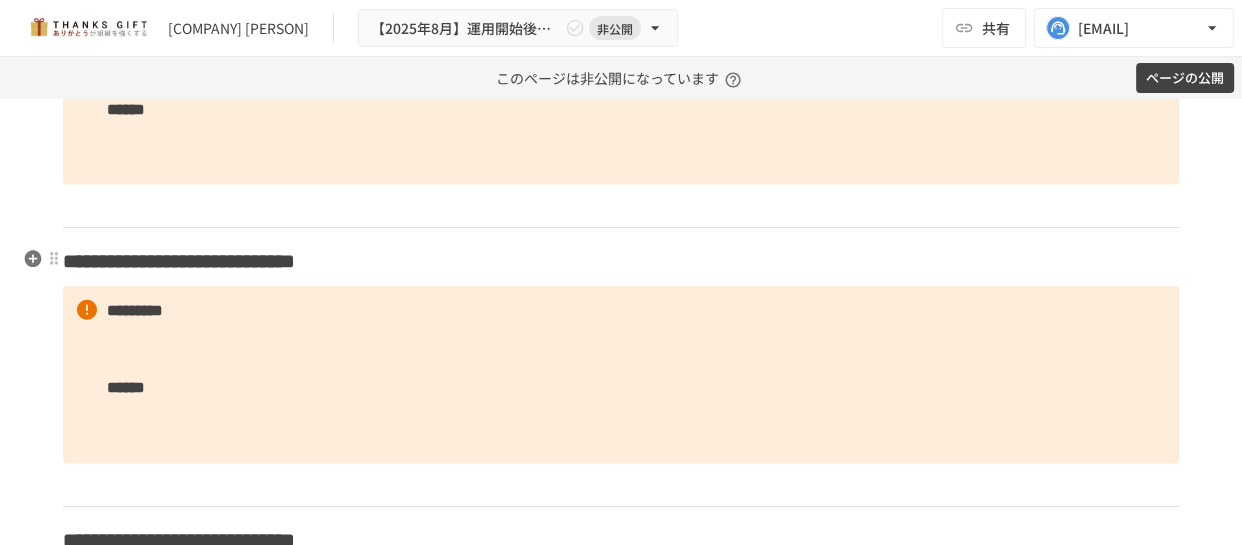 click on "**********" at bounding box center (621, 261) 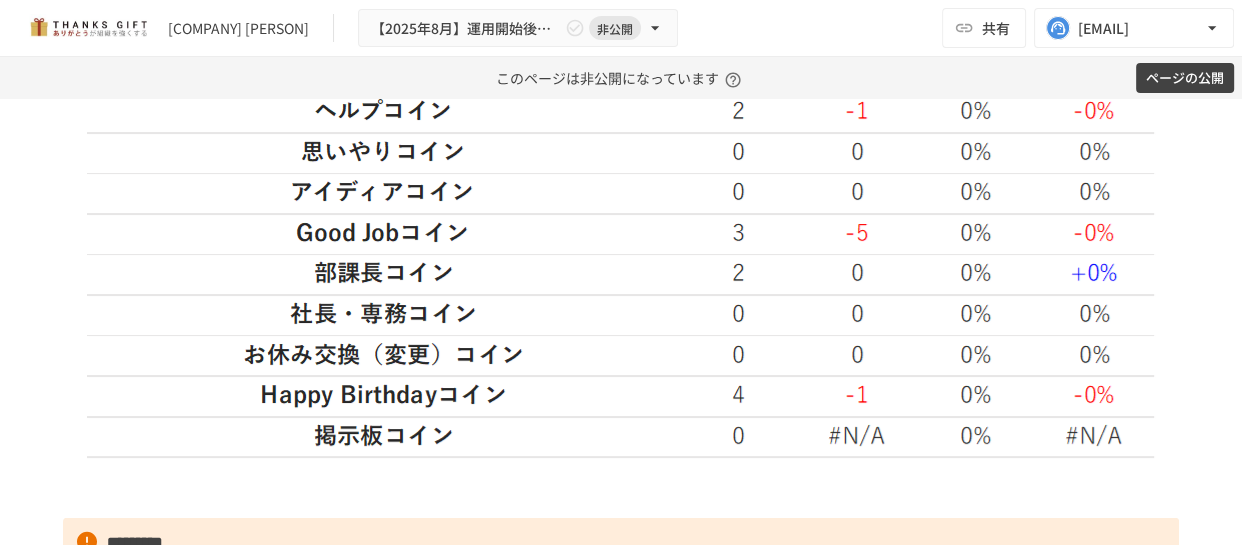 scroll, scrollTop: 5047, scrollLeft: 0, axis: vertical 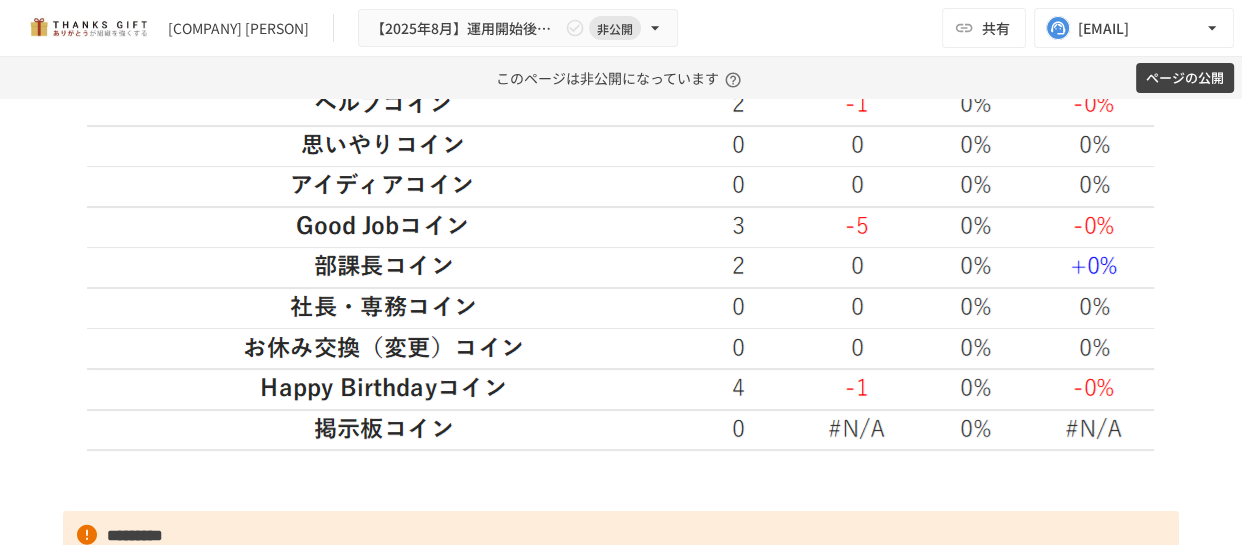click on "[FIRST] [LAST] [STREET] [CITY] [STATE] [ZIP] [COUNTRY] [PHONE] [EMAIL]" at bounding box center (621, 605) 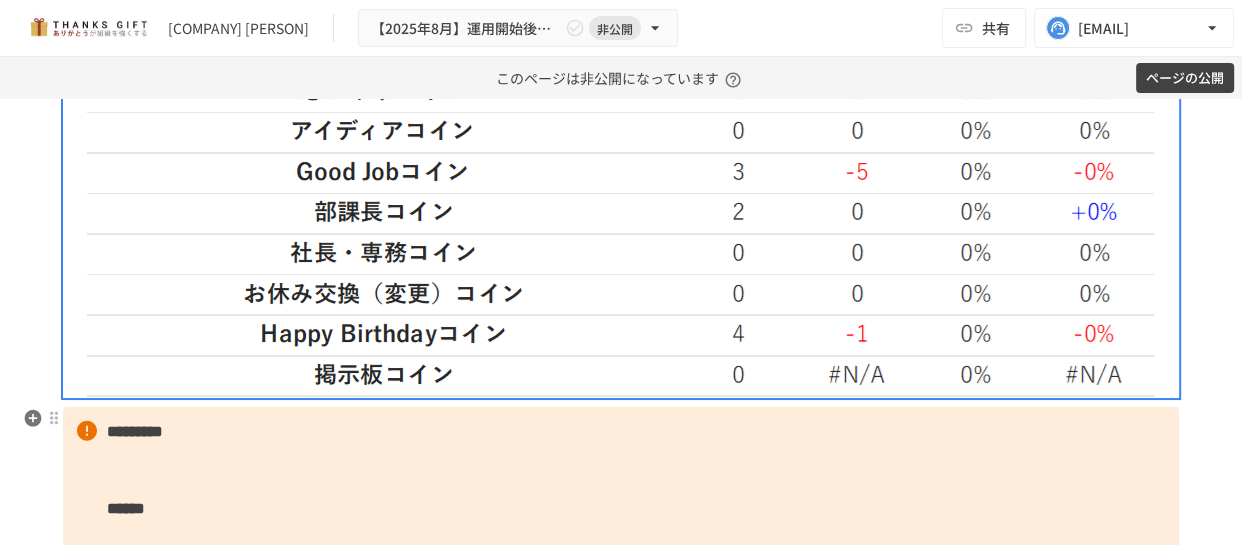 scroll, scrollTop: 5229, scrollLeft: 0, axis: vertical 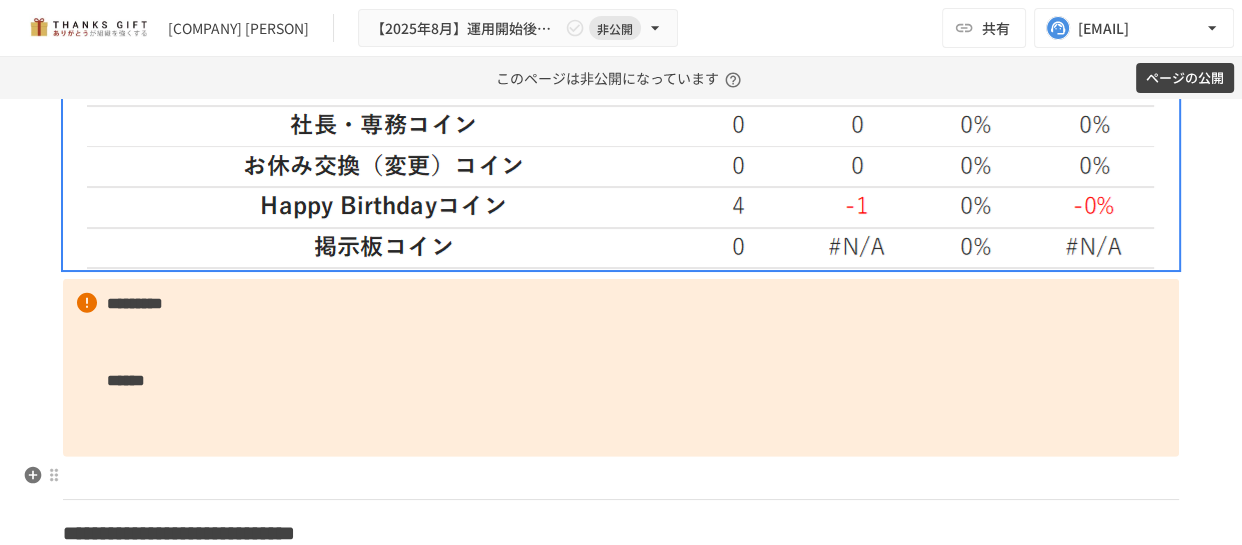 click at bounding box center [621, 478] 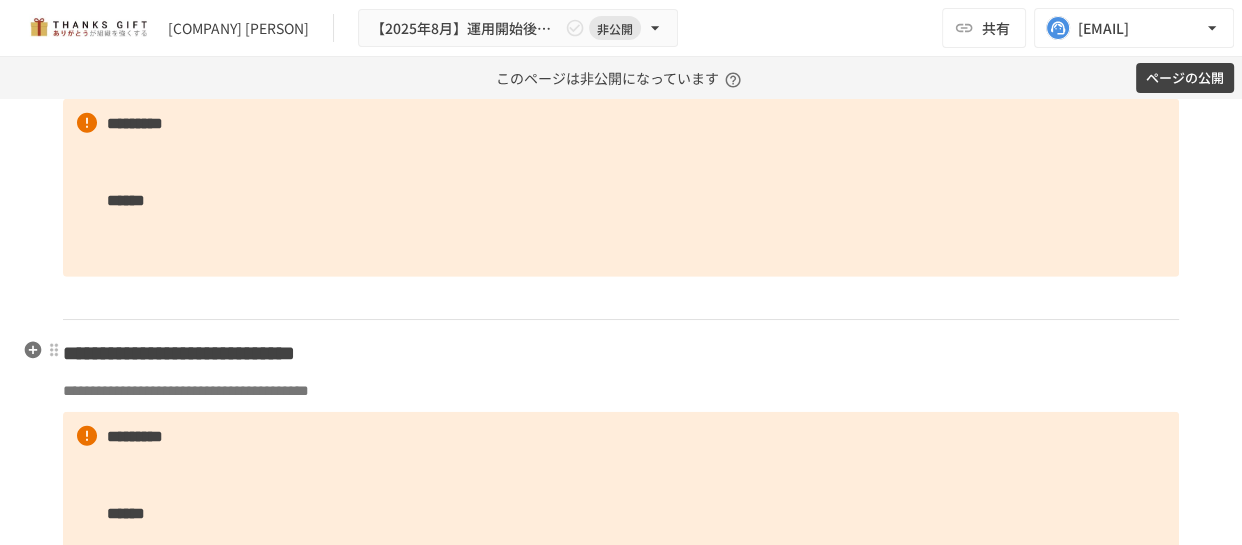 scroll, scrollTop: 5410, scrollLeft: 0, axis: vertical 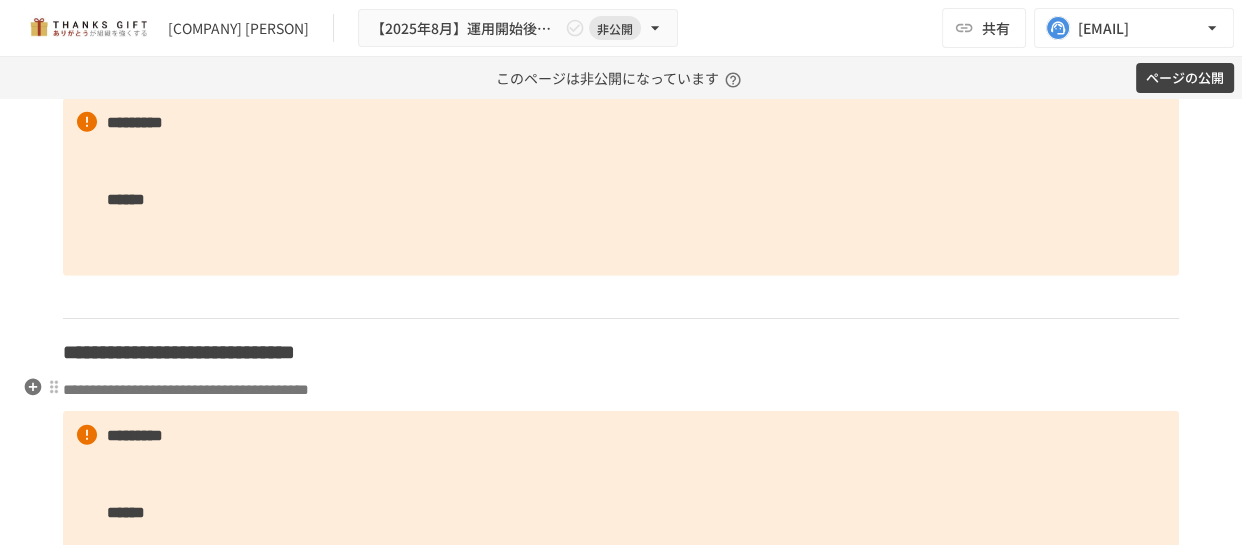 click on "**********" at bounding box center [621, 352] 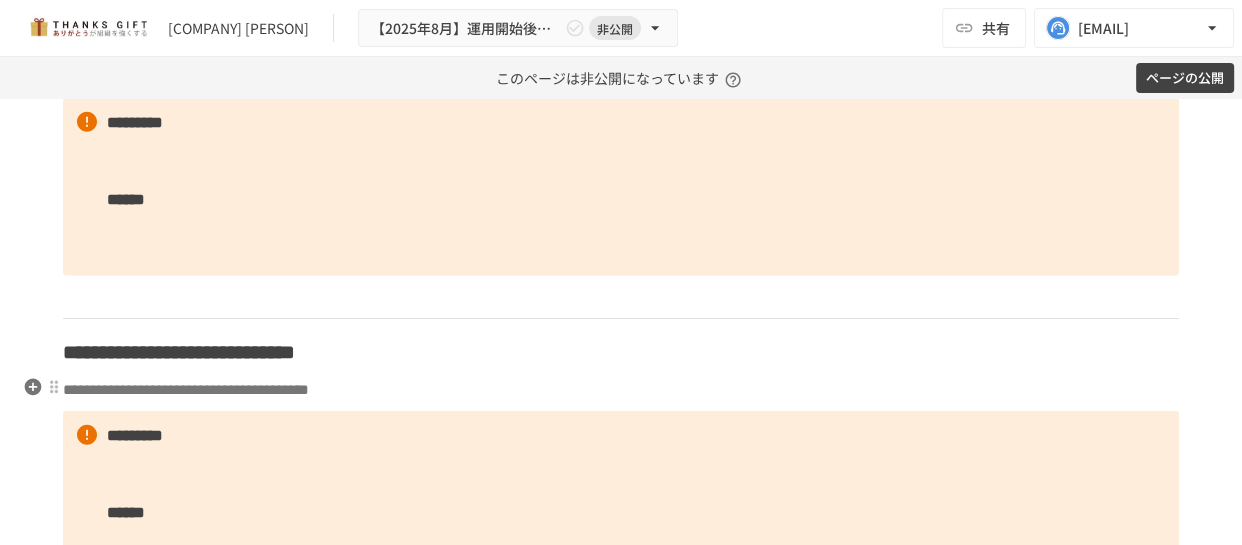 click on "**********" at bounding box center [621, 390] 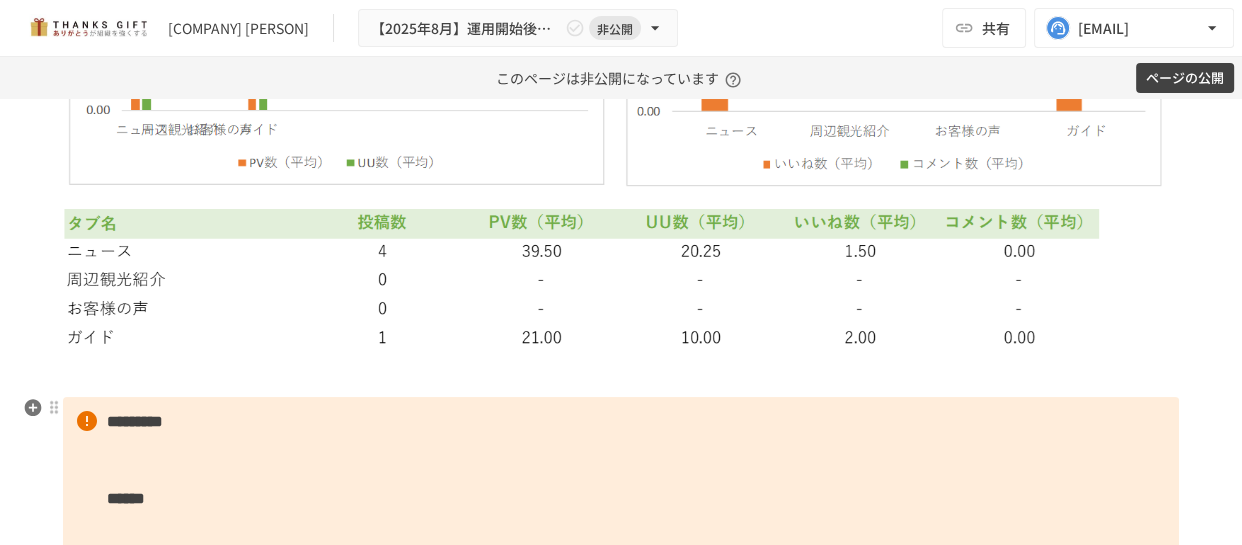 scroll, scrollTop: 6683, scrollLeft: 0, axis: vertical 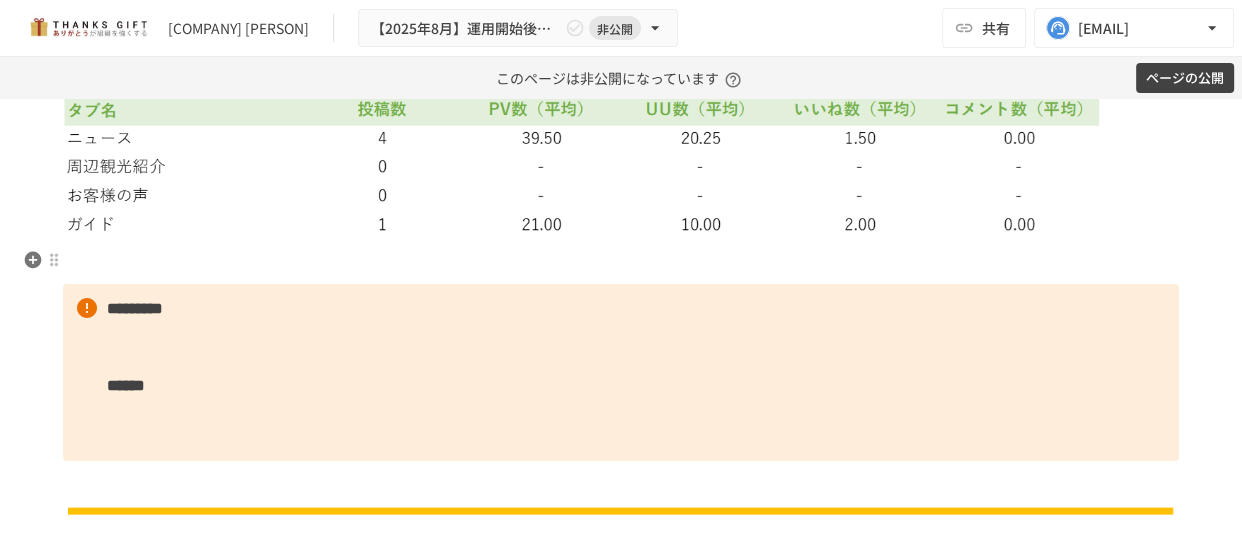 click at bounding box center [621, 263] 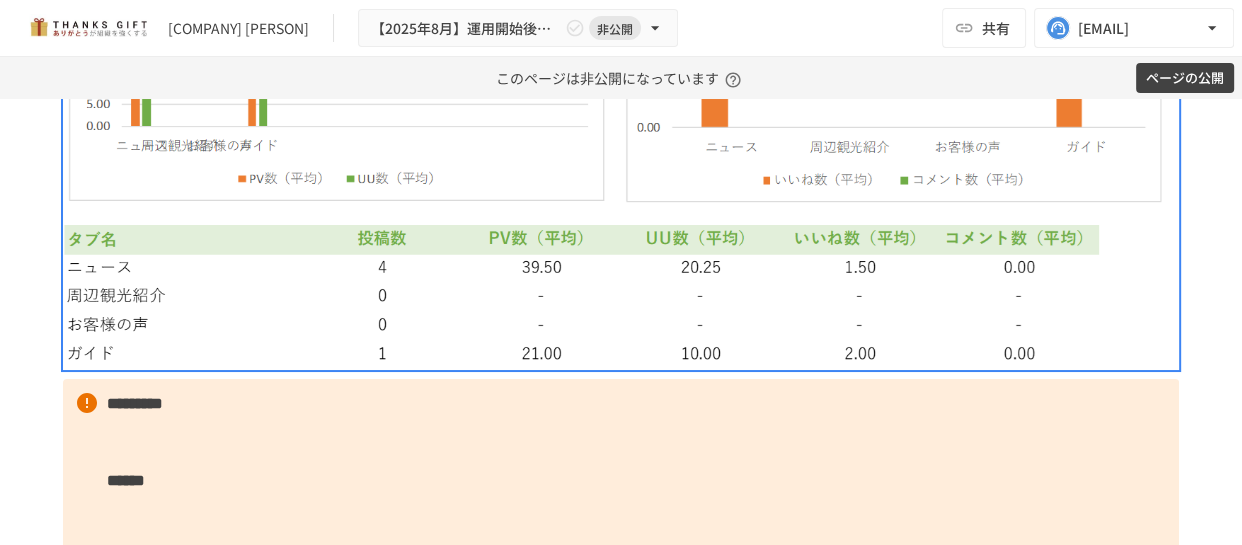 scroll, scrollTop: 6592, scrollLeft: 0, axis: vertical 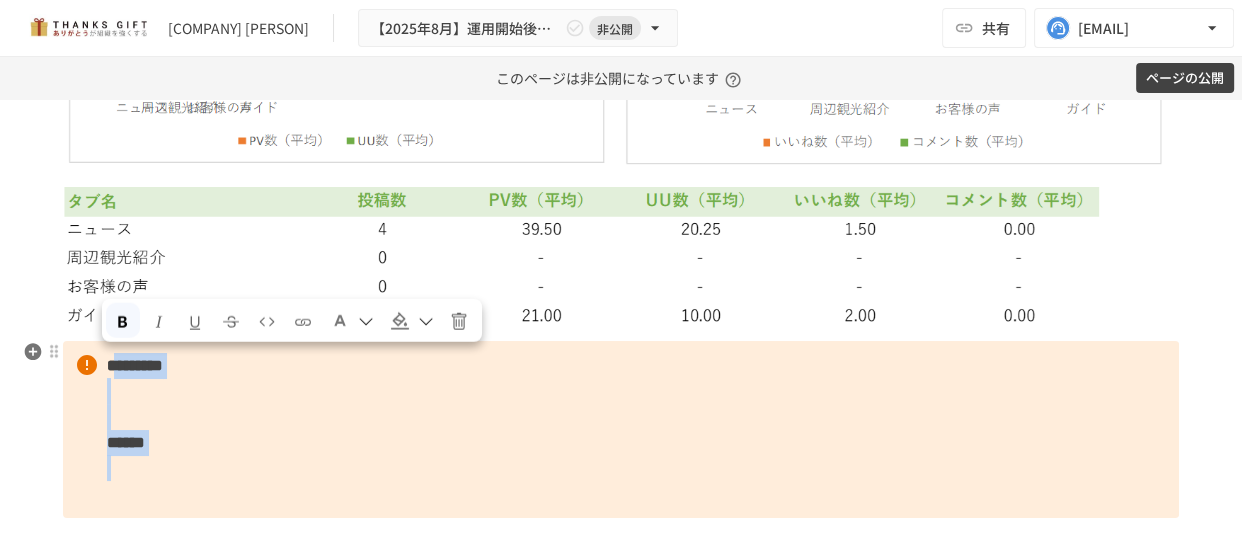 drag, startPoint x: 228, startPoint y: 495, endPoint x: 107, endPoint y: 358, distance: 182.78403 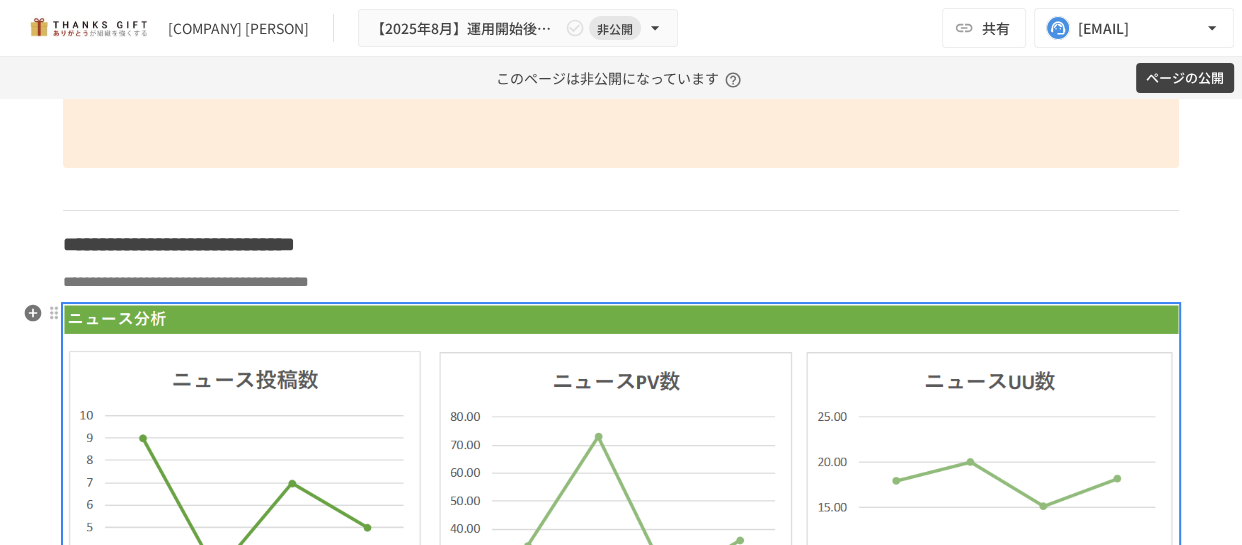 scroll, scrollTop: 5320, scrollLeft: 0, axis: vertical 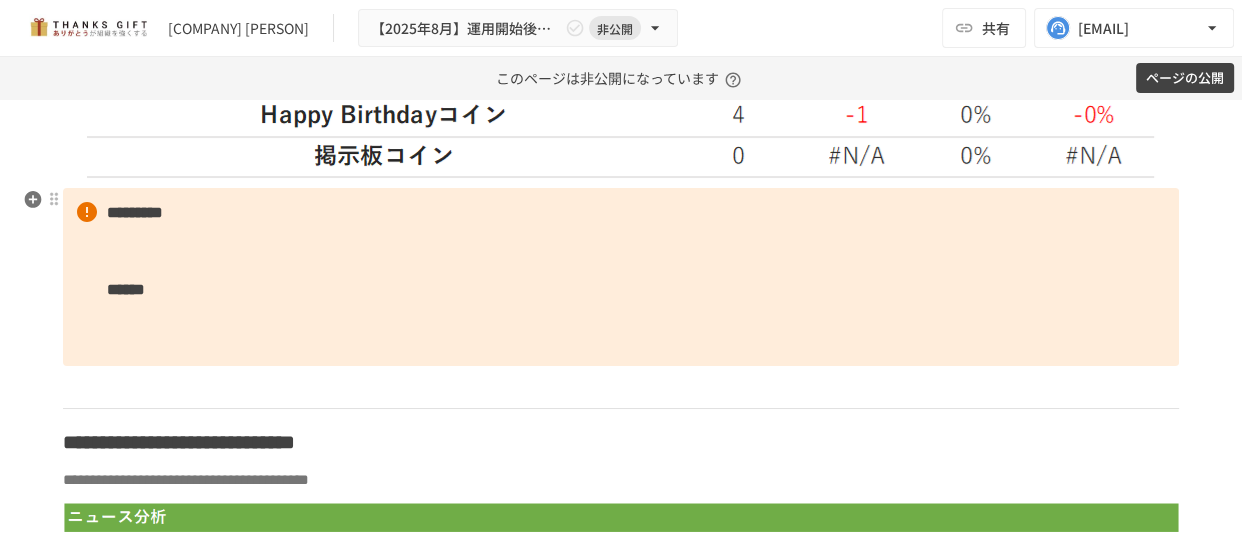 click on "********* ******" at bounding box center [621, 277] 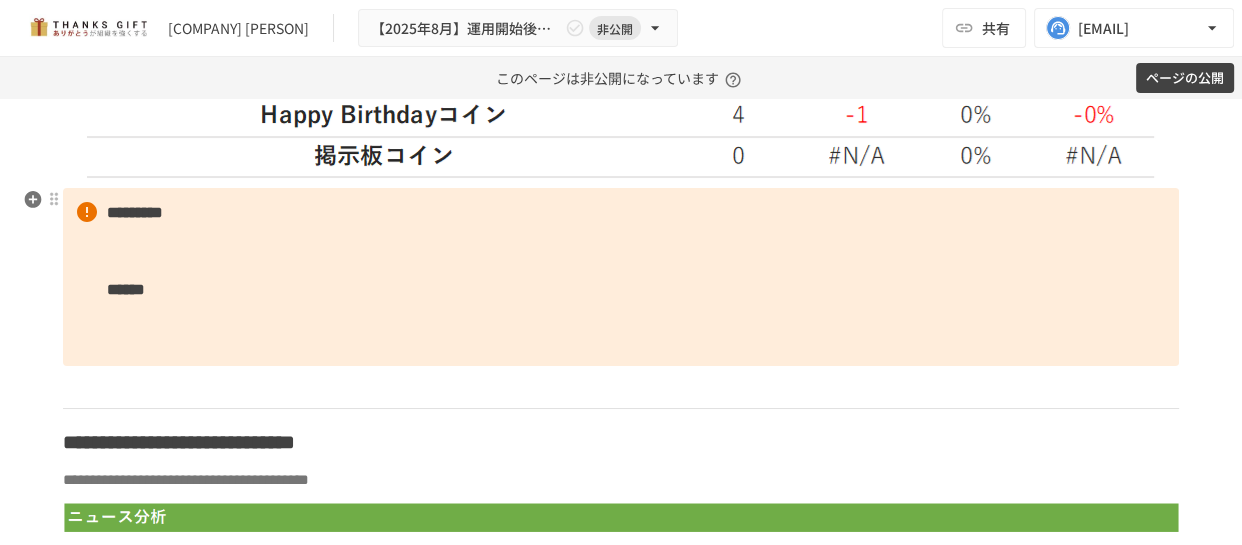 click on "********* ******" at bounding box center (621, 277) 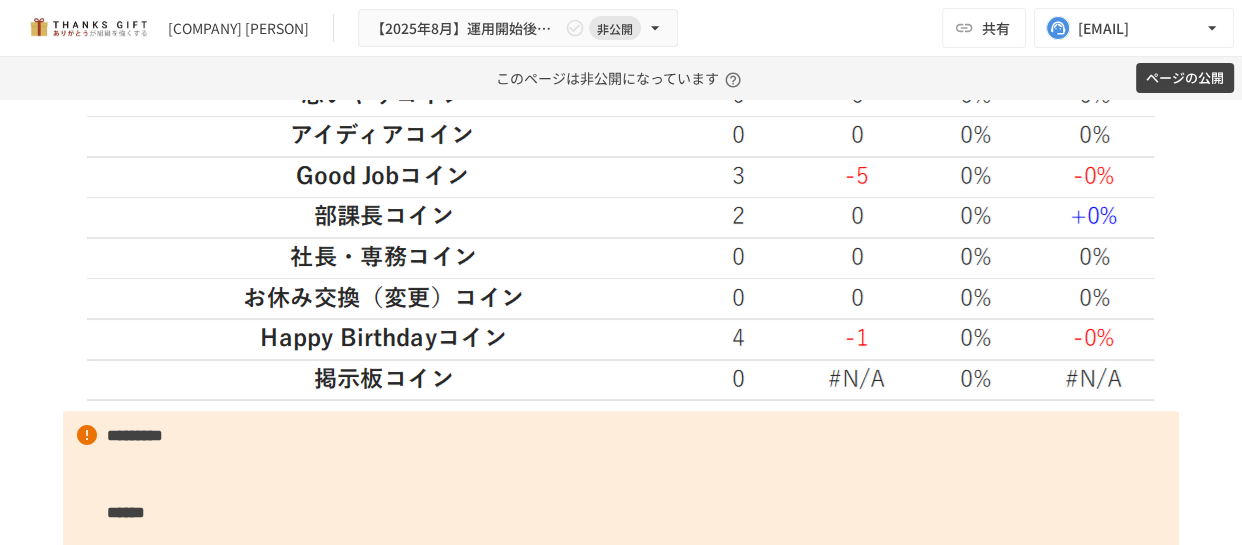 scroll, scrollTop: 5138, scrollLeft: 0, axis: vertical 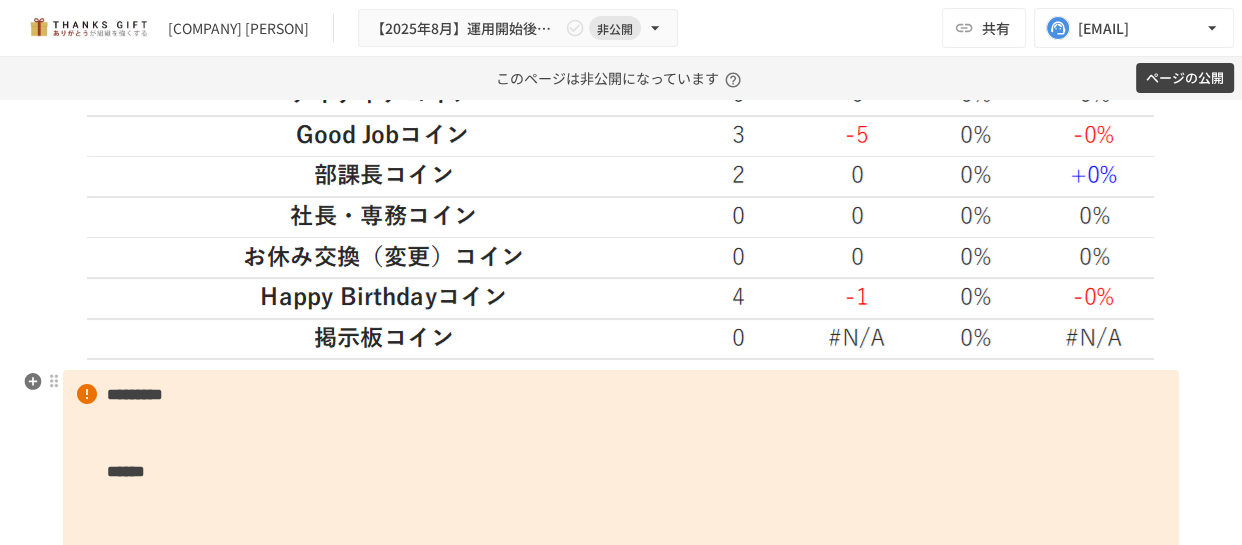 click on "********* ******" at bounding box center (621, 459) 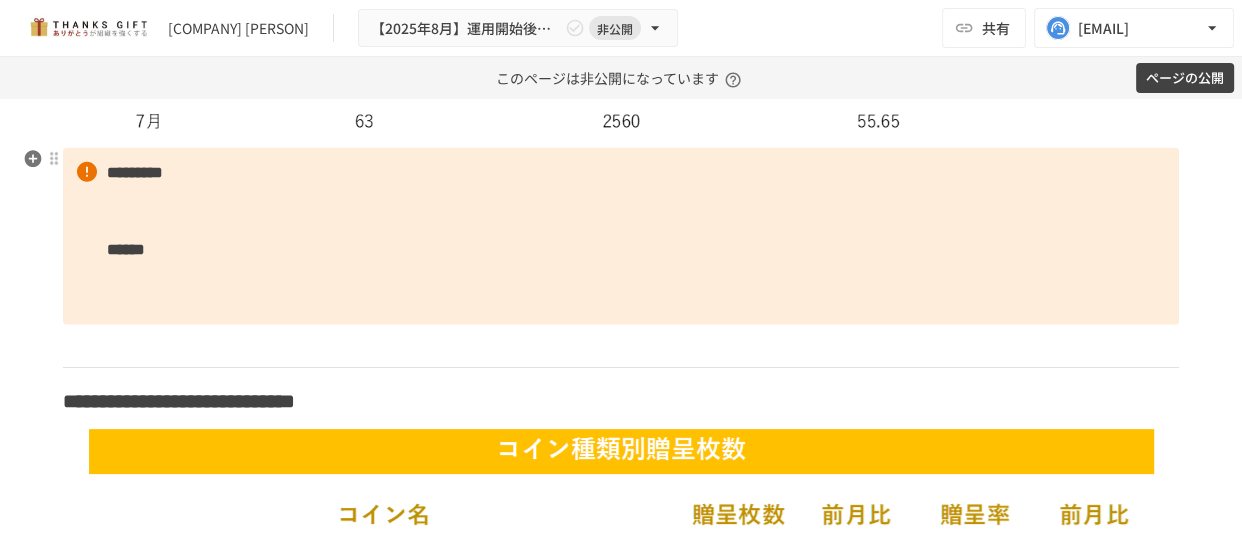 scroll, scrollTop: 4410, scrollLeft: 0, axis: vertical 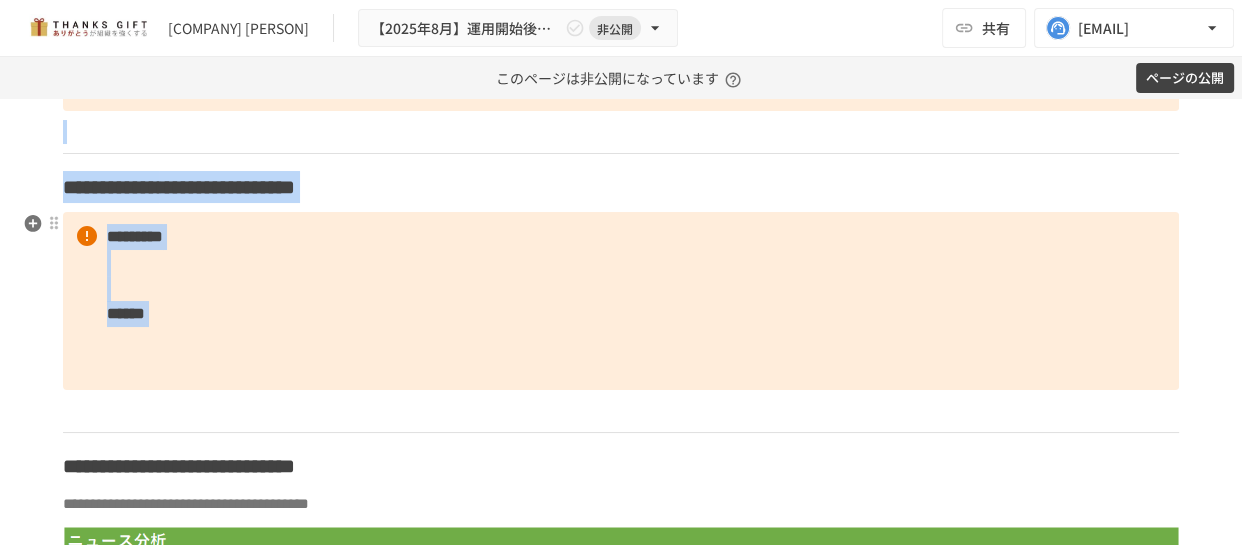 drag, startPoint x: 252, startPoint y: 127, endPoint x: 239, endPoint y: 339, distance: 212.39821 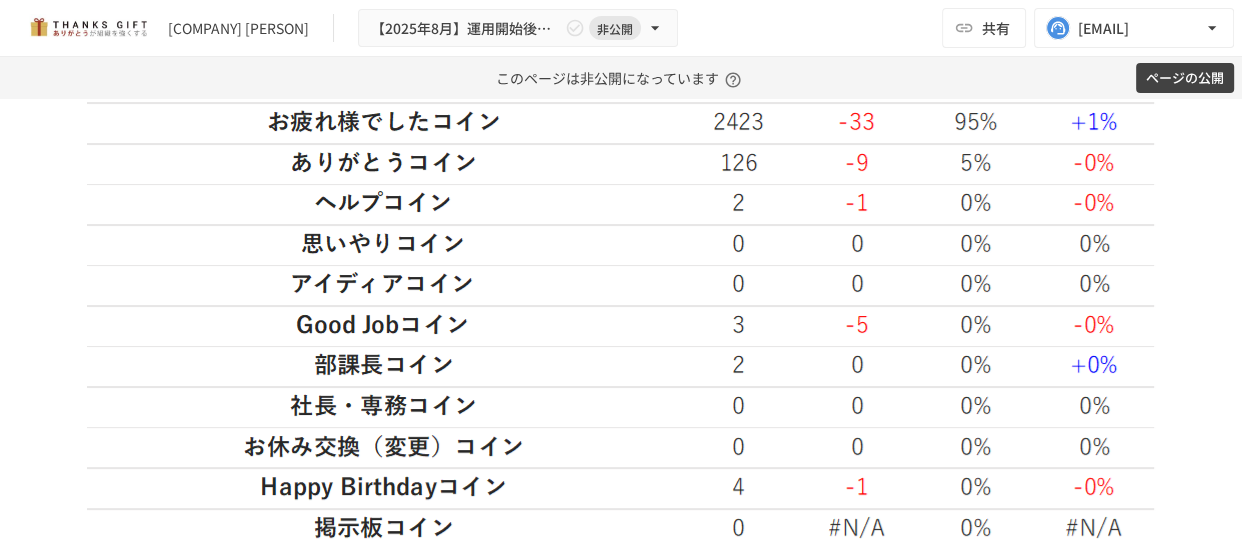 scroll, scrollTop: 4938, scrollLeft: 0, axis: vertical 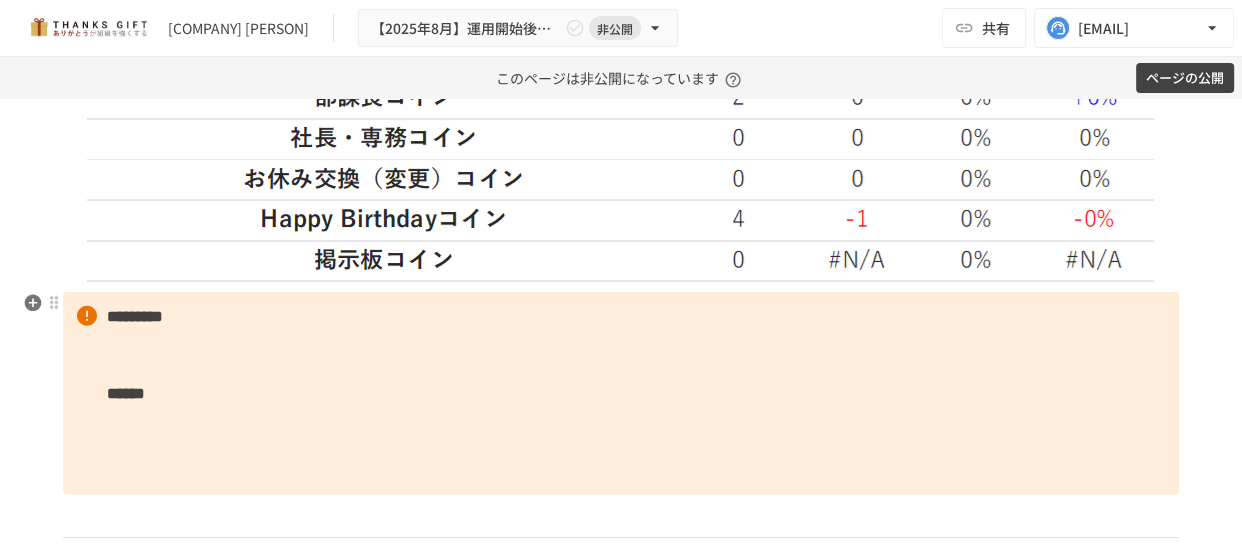 click on "********* ******" at bounding box center [621, 393] 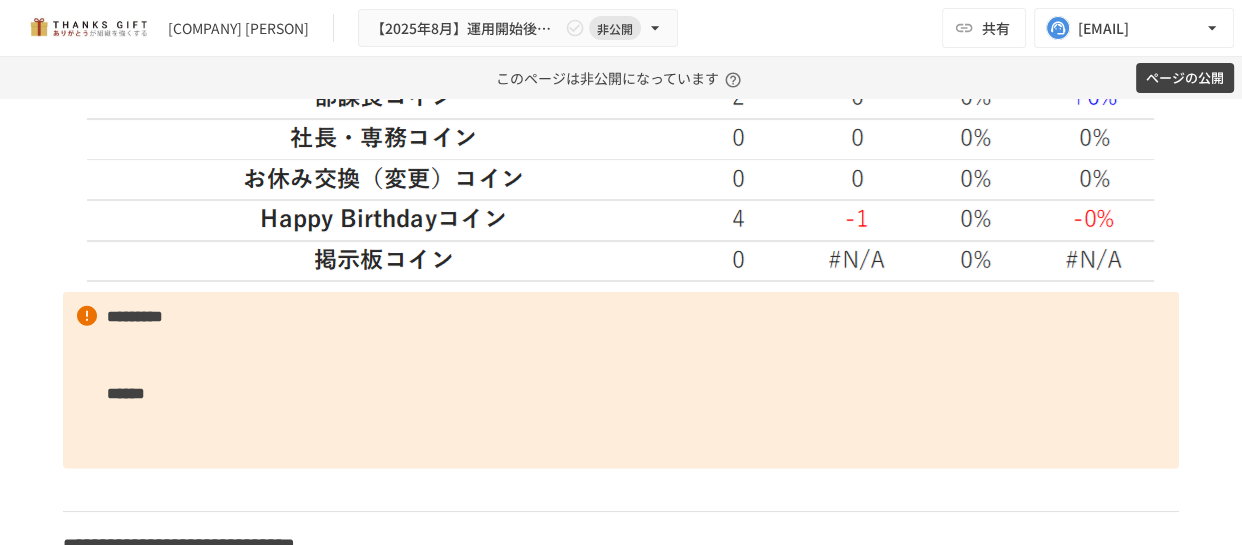 type 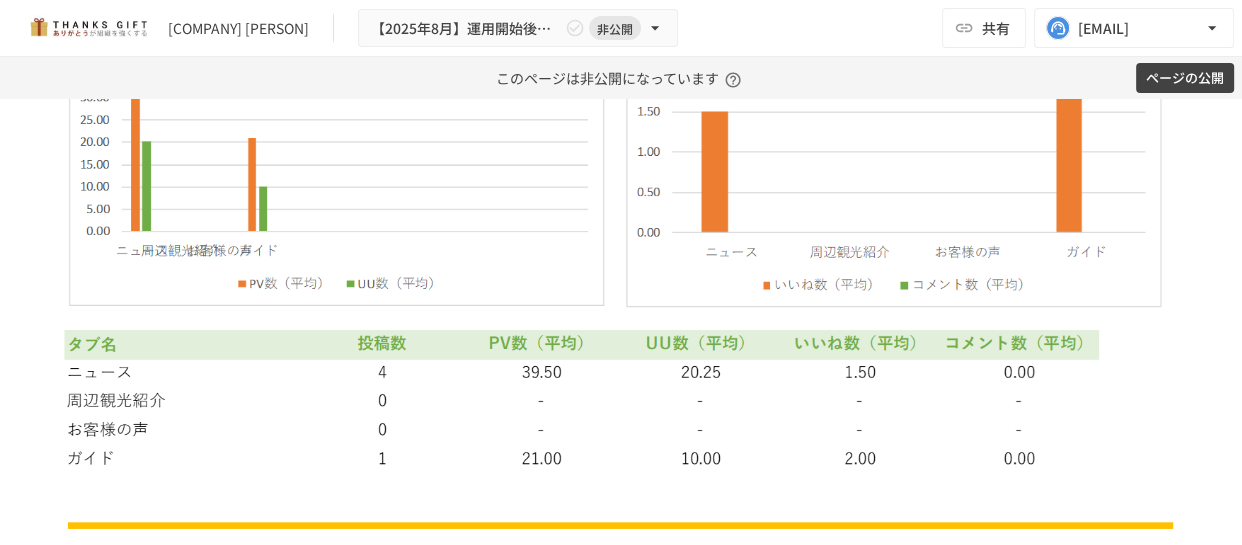 scroll, scrollTop: 6392, scrollLeft: 0, axis: vertical 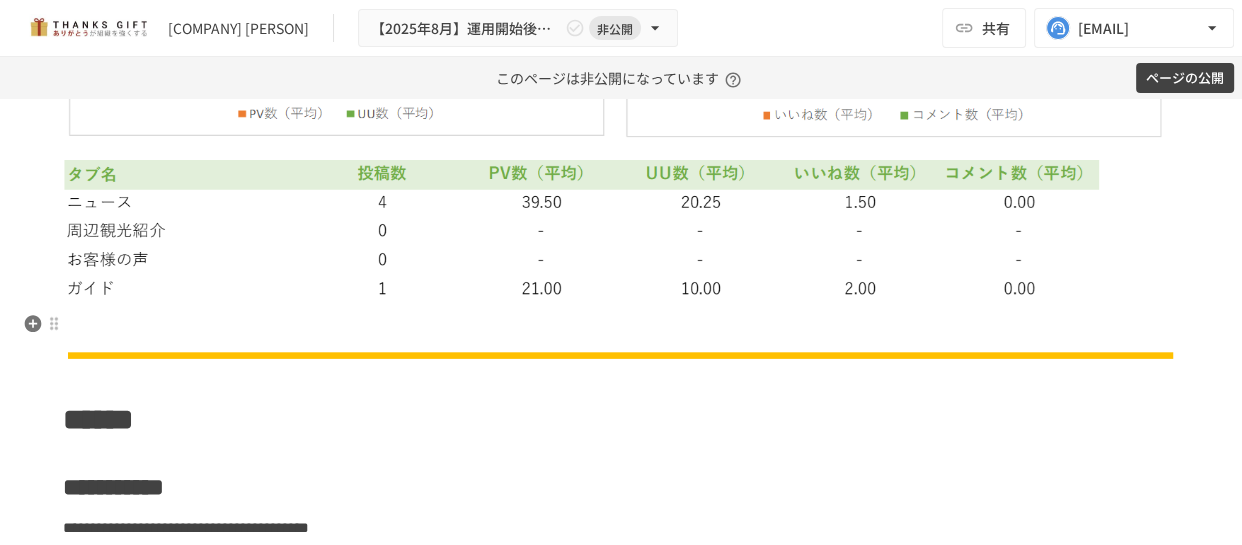 click at bounding box center (621, 327) 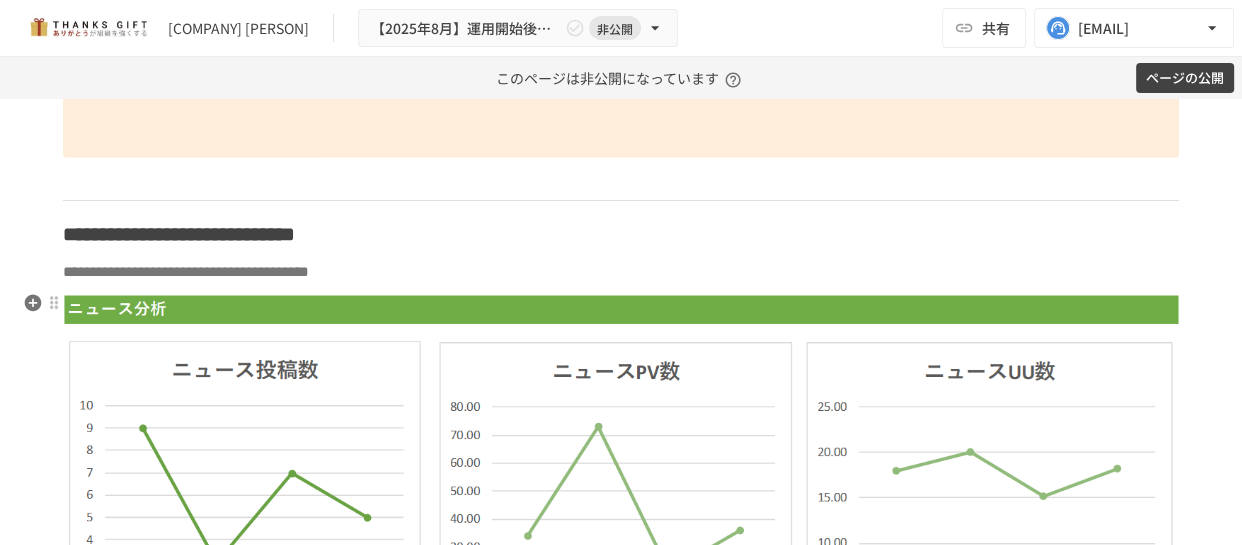 scroll, scrollTop: 5120, scrollLeft: 0, axis: vertical 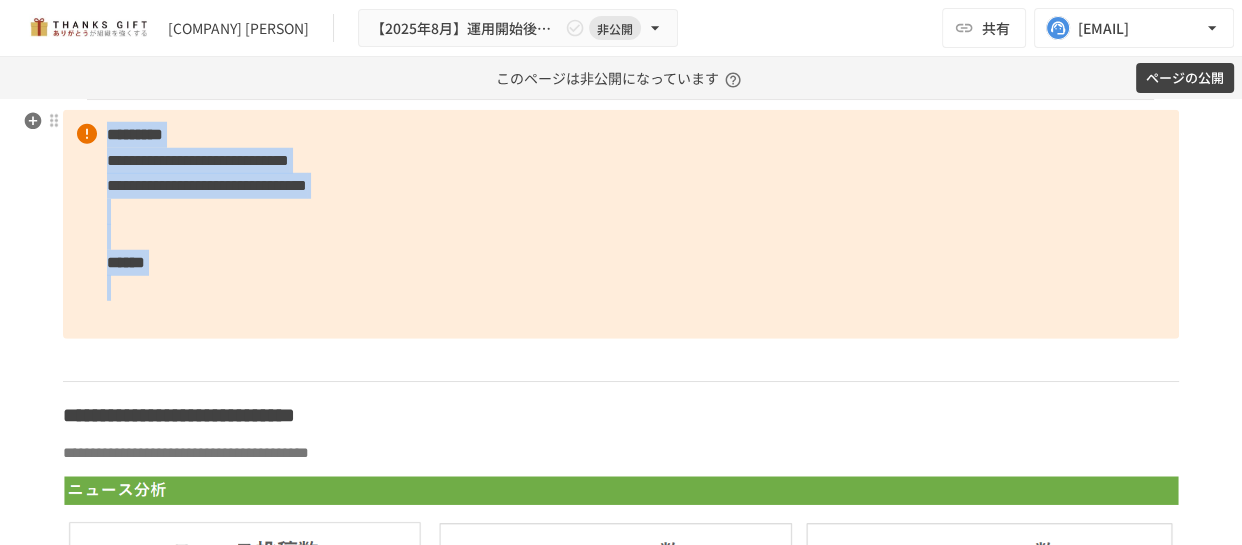 drag, startPoint x: 103, startPoint y: 132, endPoint x: 212, endPoint y: 323, distance: 219.91362 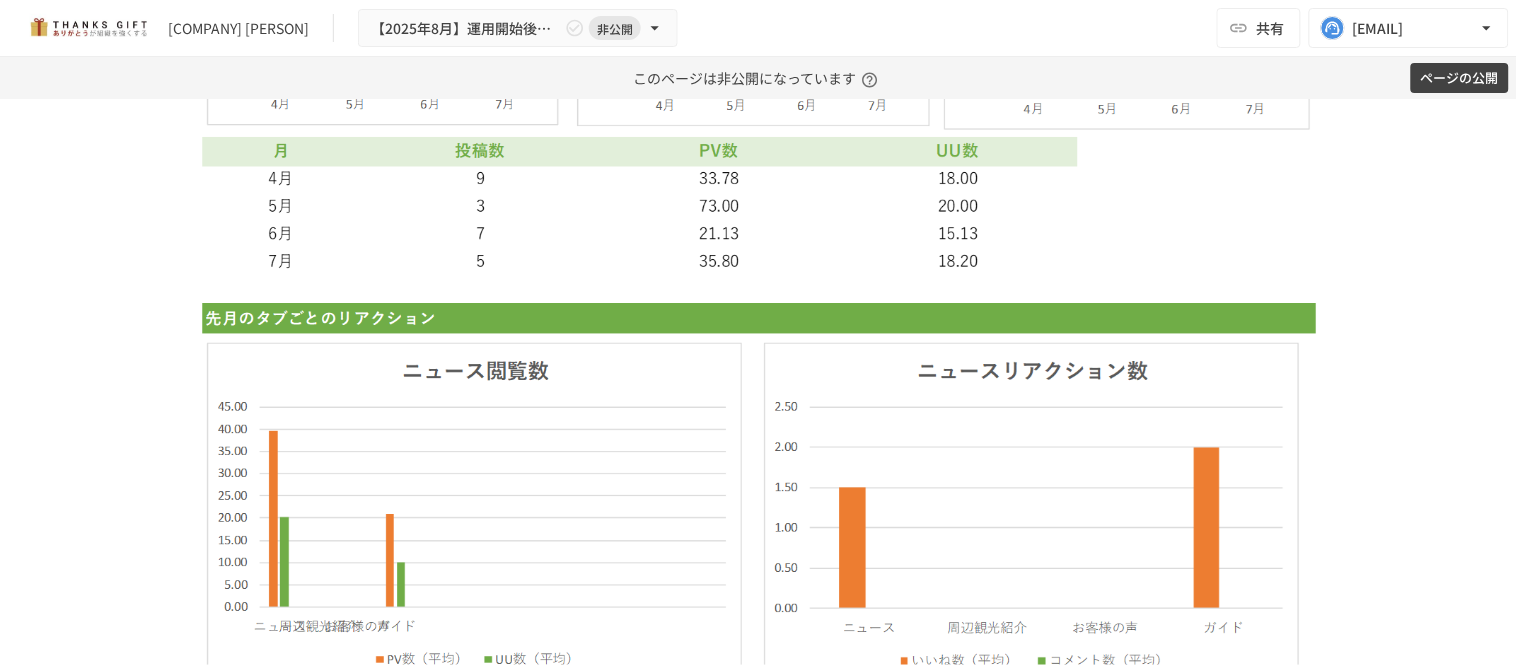 scroll, scrollTop: 6180, scrollLeft: 0, axis: vertical 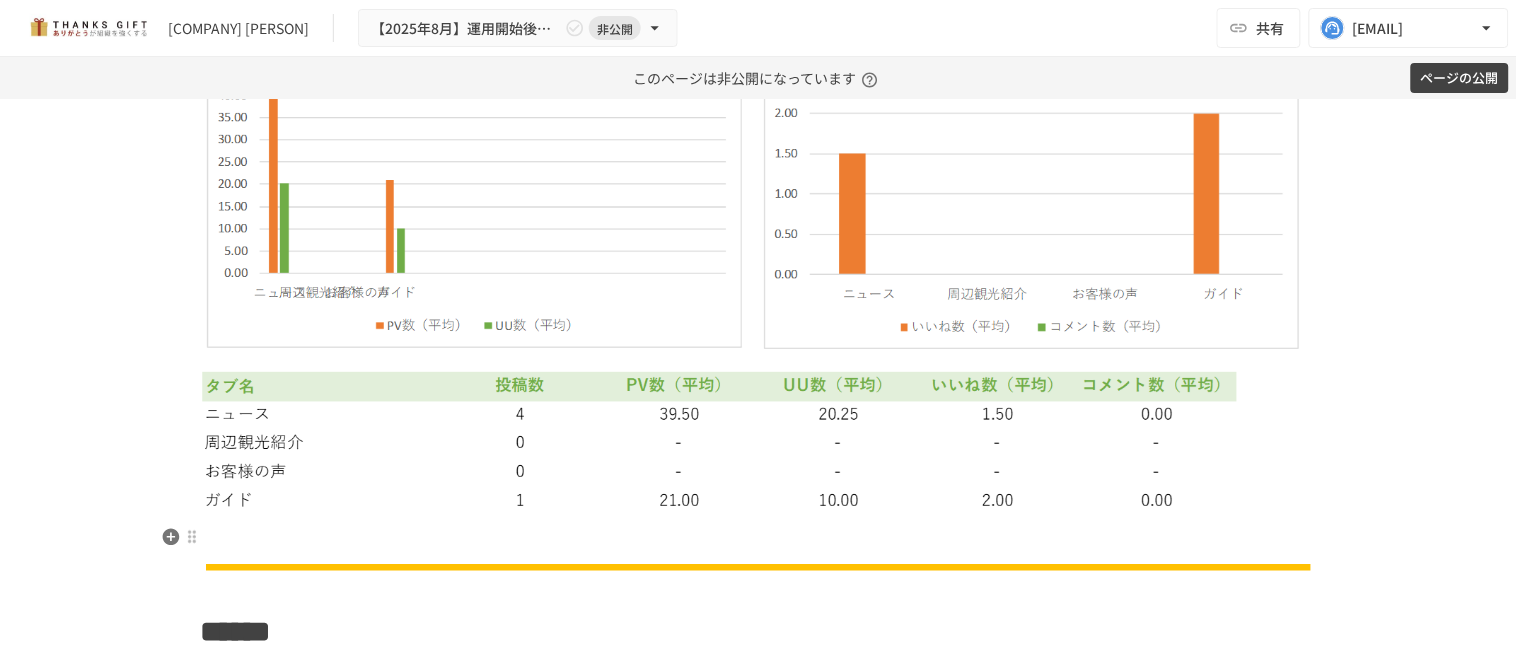 click at bounding box center [759, 539] 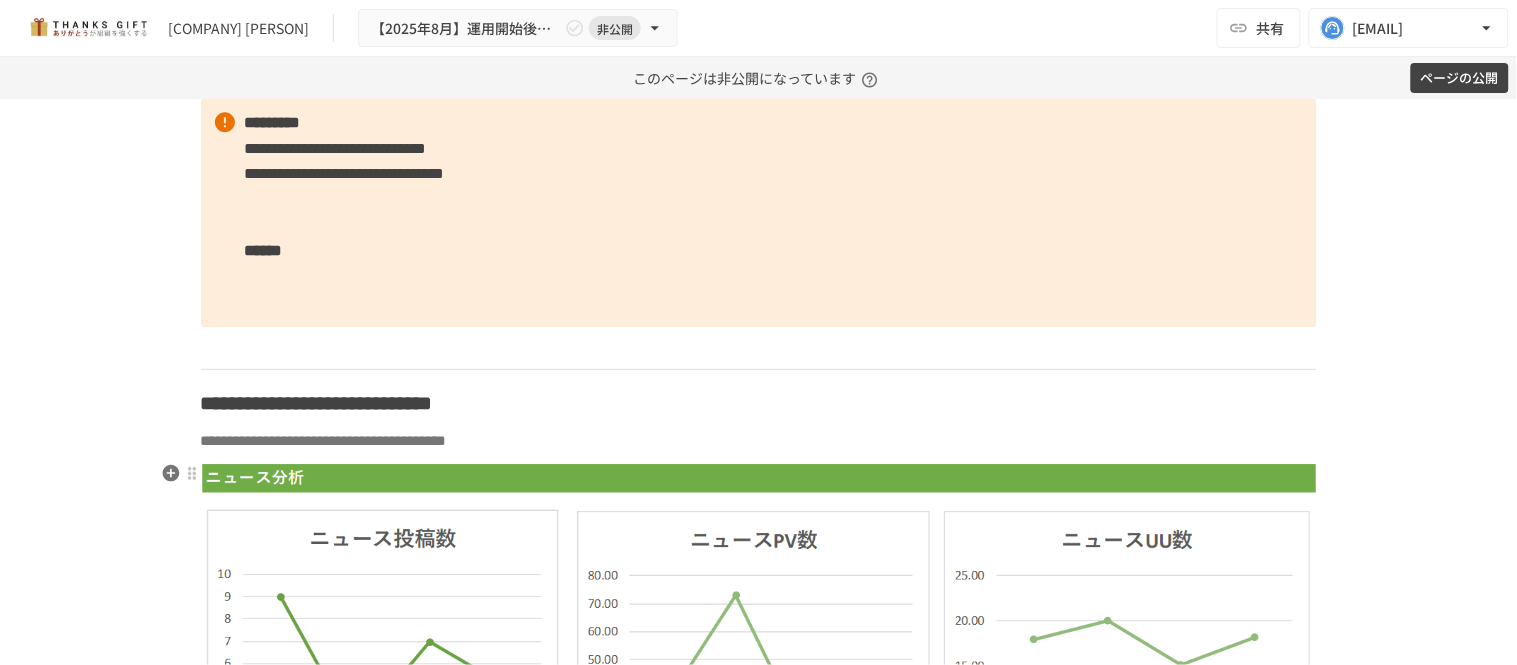 scroll, scrollTop: 4897, scrollLeft: 0, axis: vertical 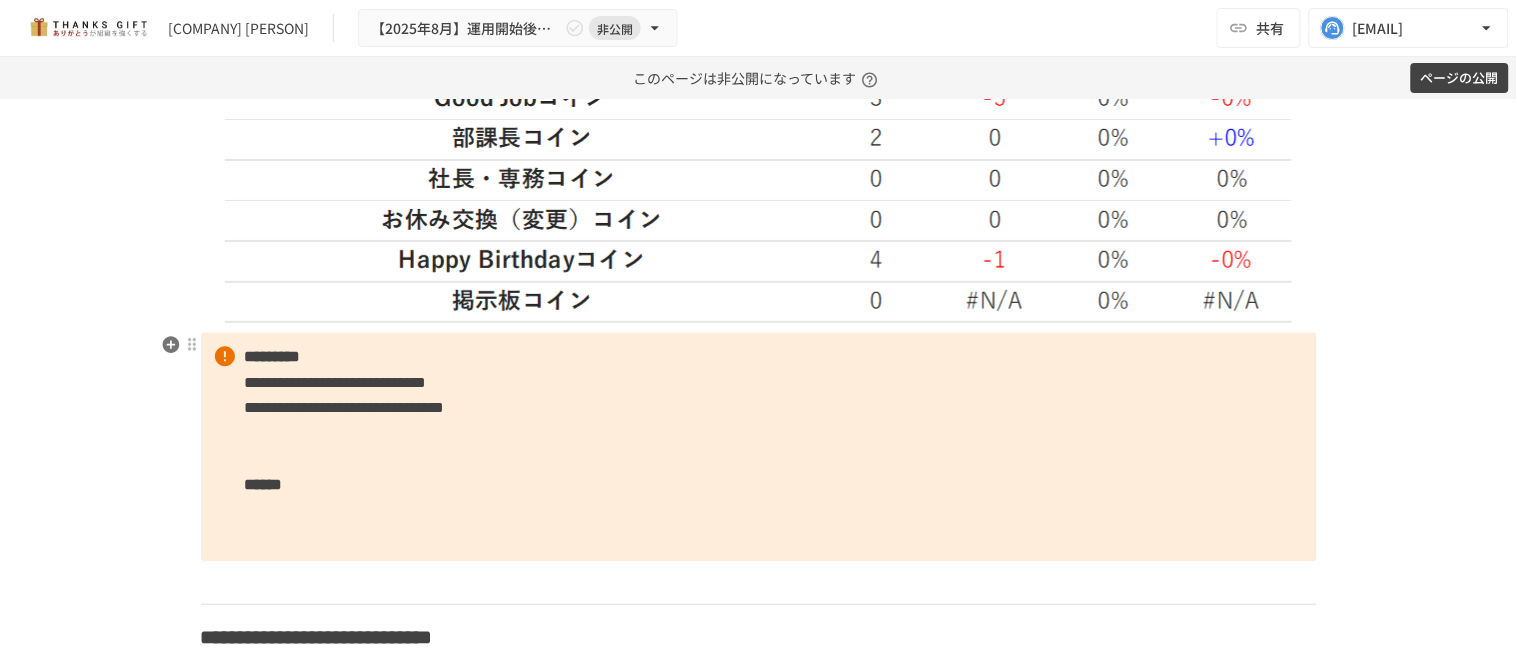 click on "[FIRST] [LAST] [STREET] [CITY] [STATE] [ZIP] [COUNTRY] [PHONE] [EMAIL]" at bounding box center (759, 447) 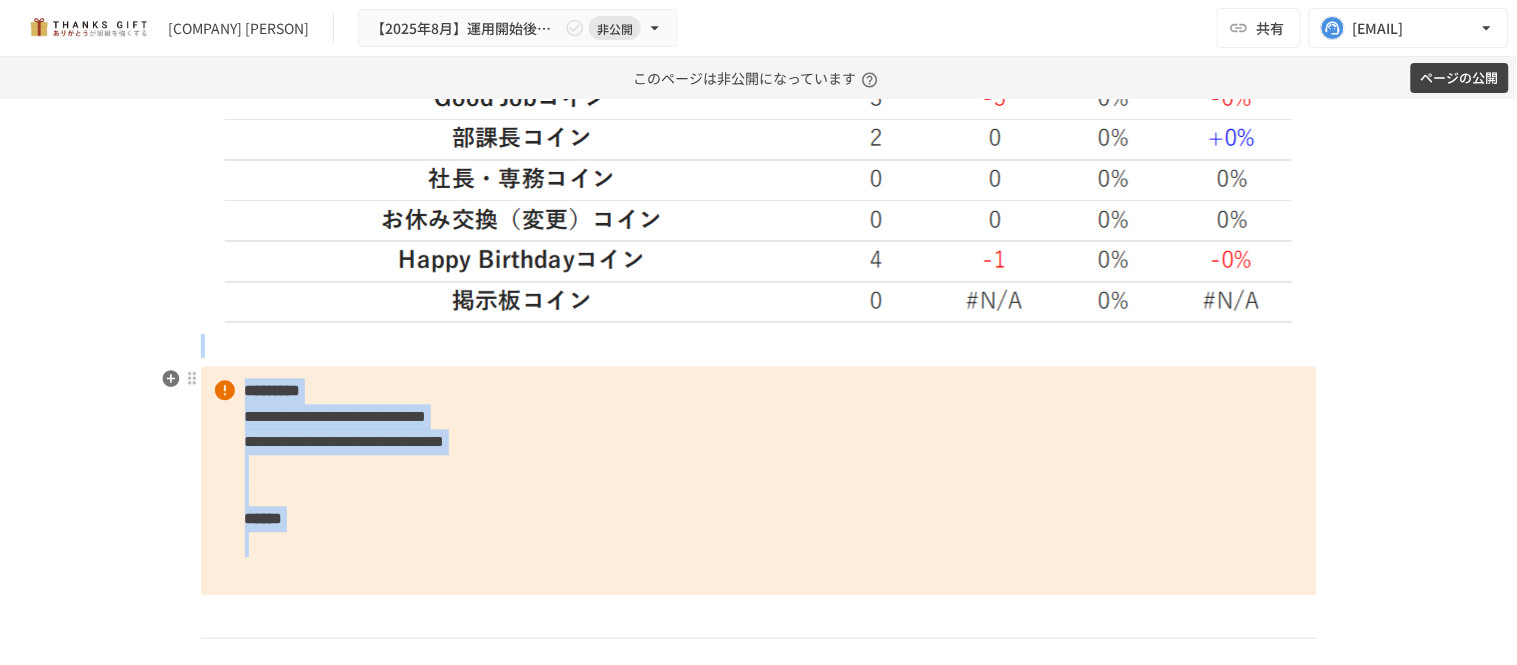 drag, startPoint x: 285, startPoint y: 332, endPoint x: 340, endPoint y: 582, distance: 255.97852 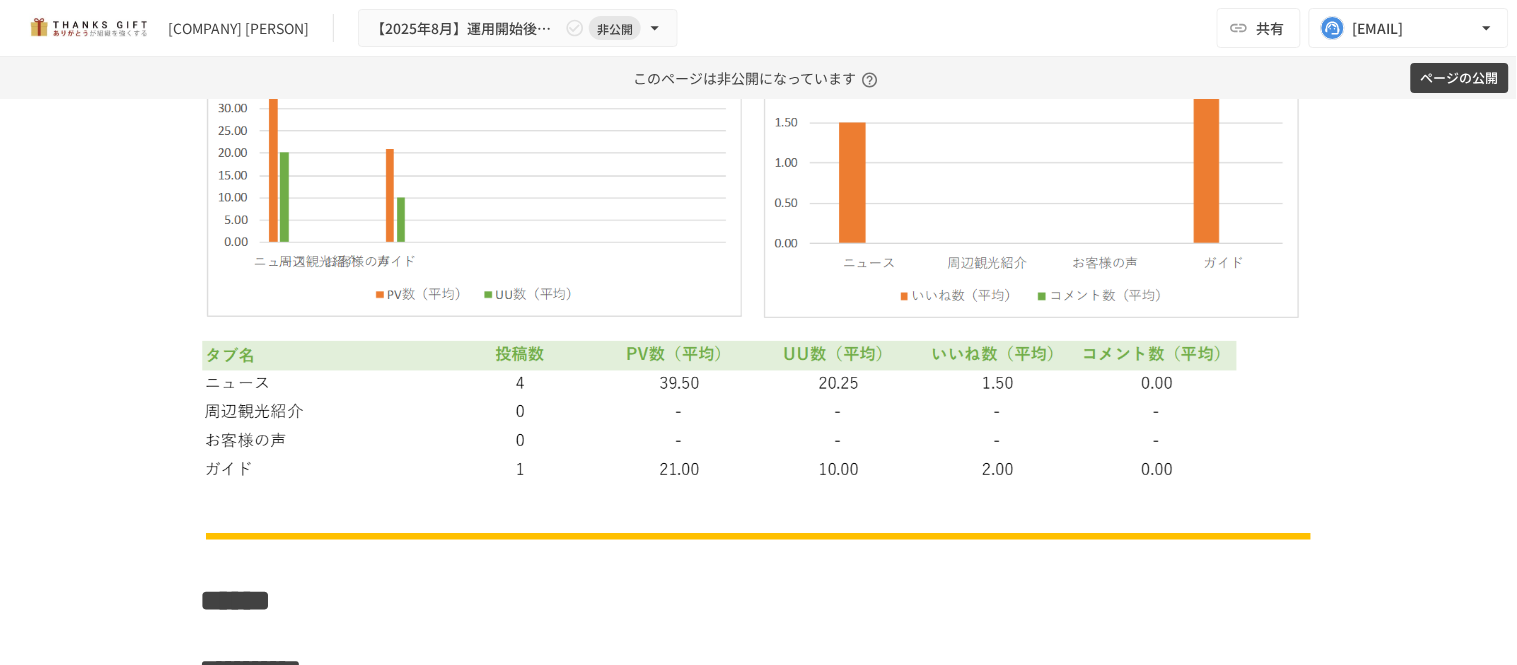 scroll, scrollTop: 6453, scrollLeft: 0, axis: vertical 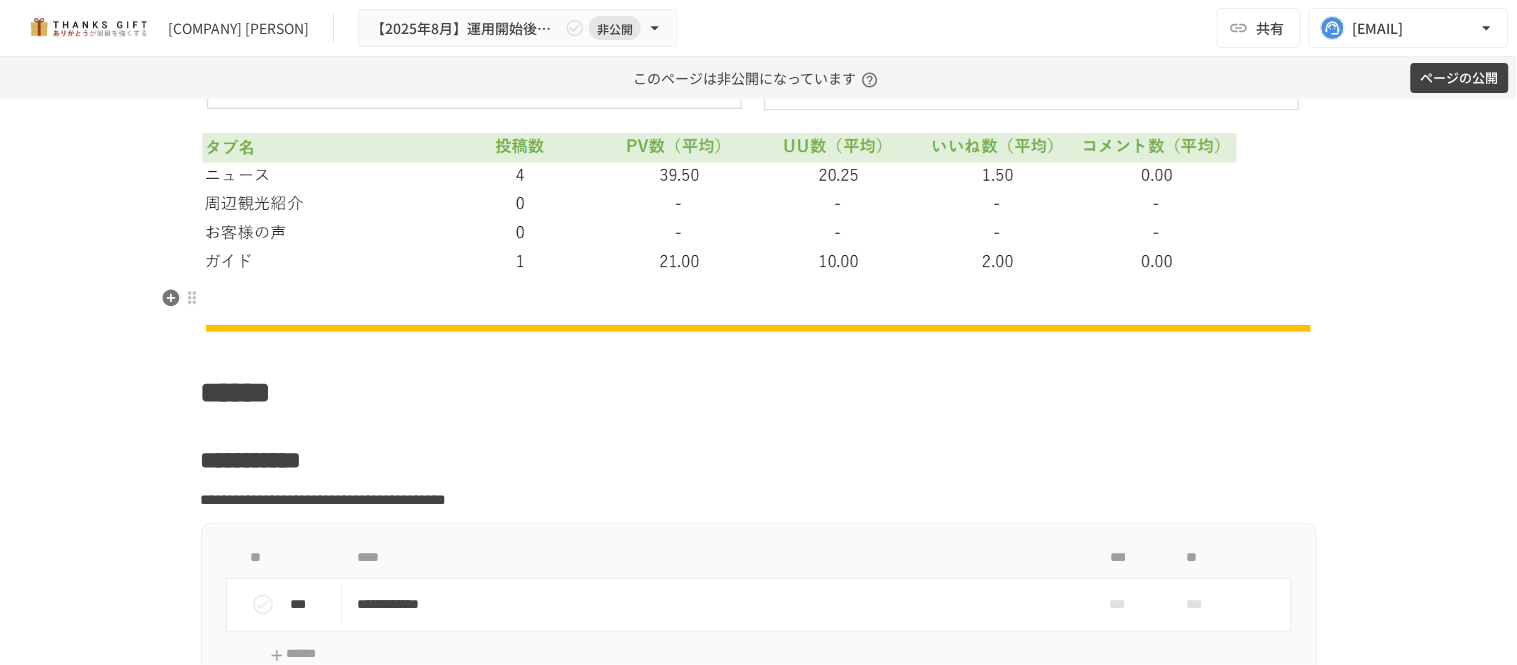 click on "[FIRST] [LAST] [STREET] [CITY] [STATE] [ZIP] [COUNTRY] [PHONE] [EMAIL]" at bounding box center (759, -460) 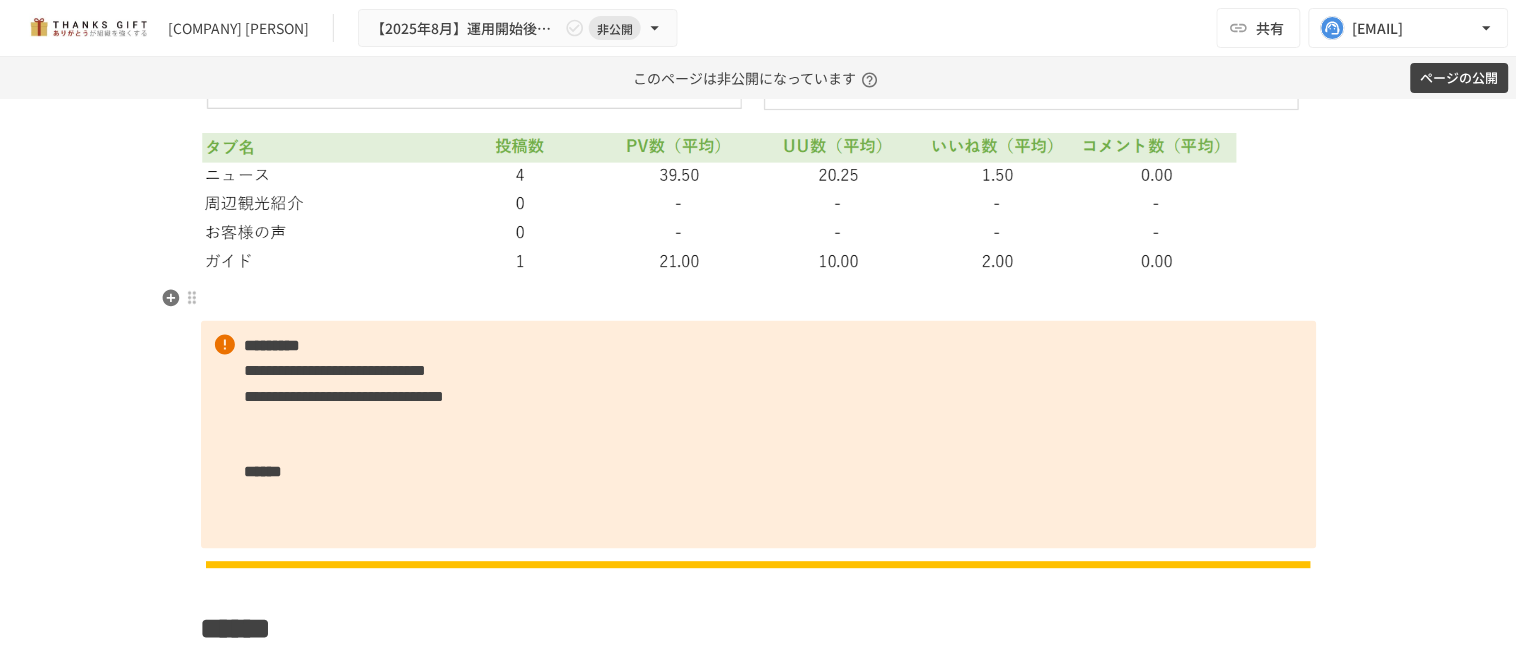 click at bounding box center (759, 300) 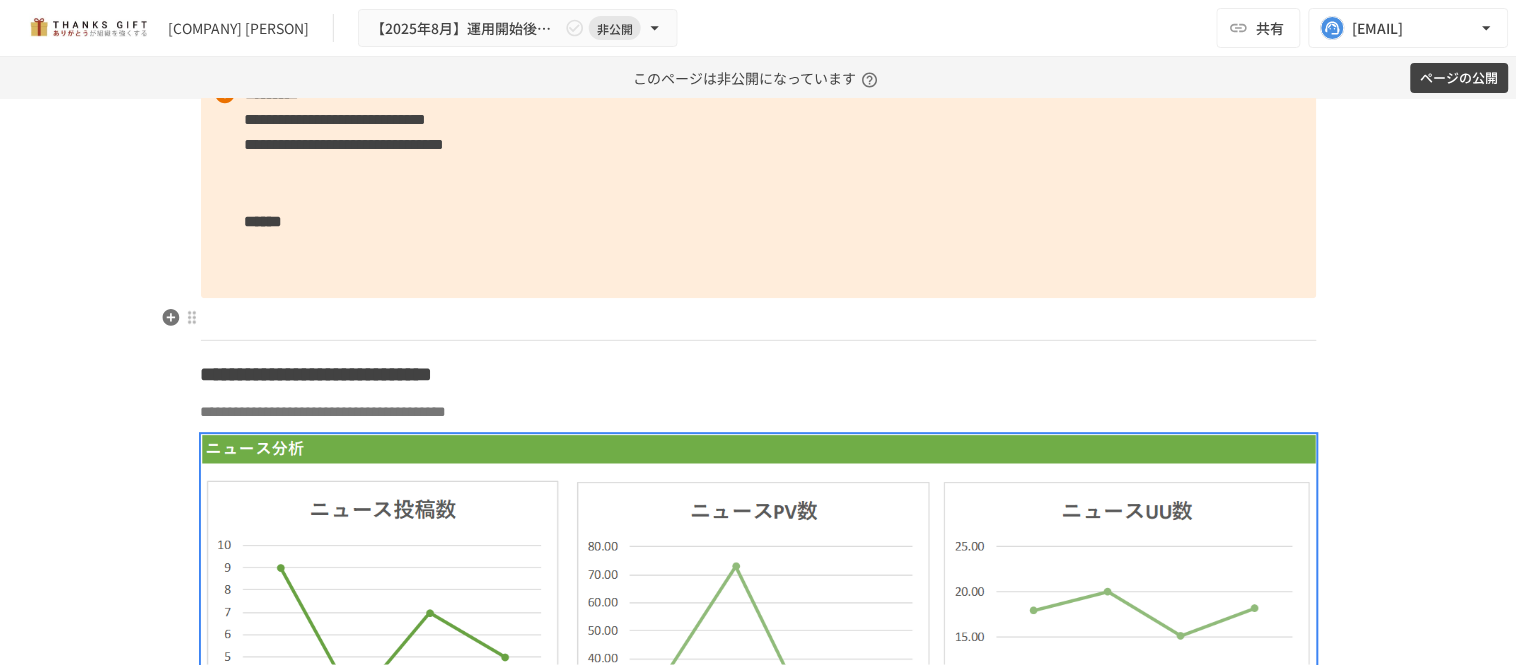 scroll, scrollTop: 5008, scrollLeft: 0, axis: vertical 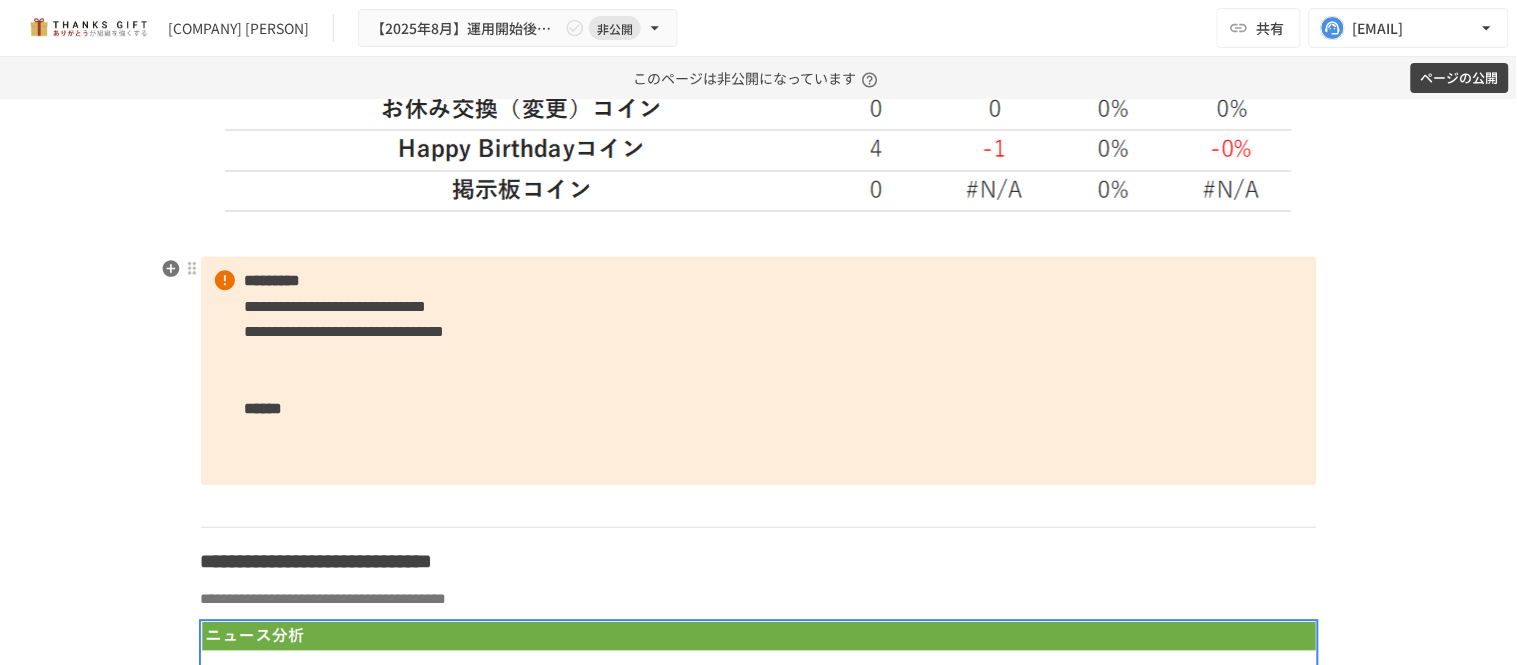 click at bounding box center [759, 235] 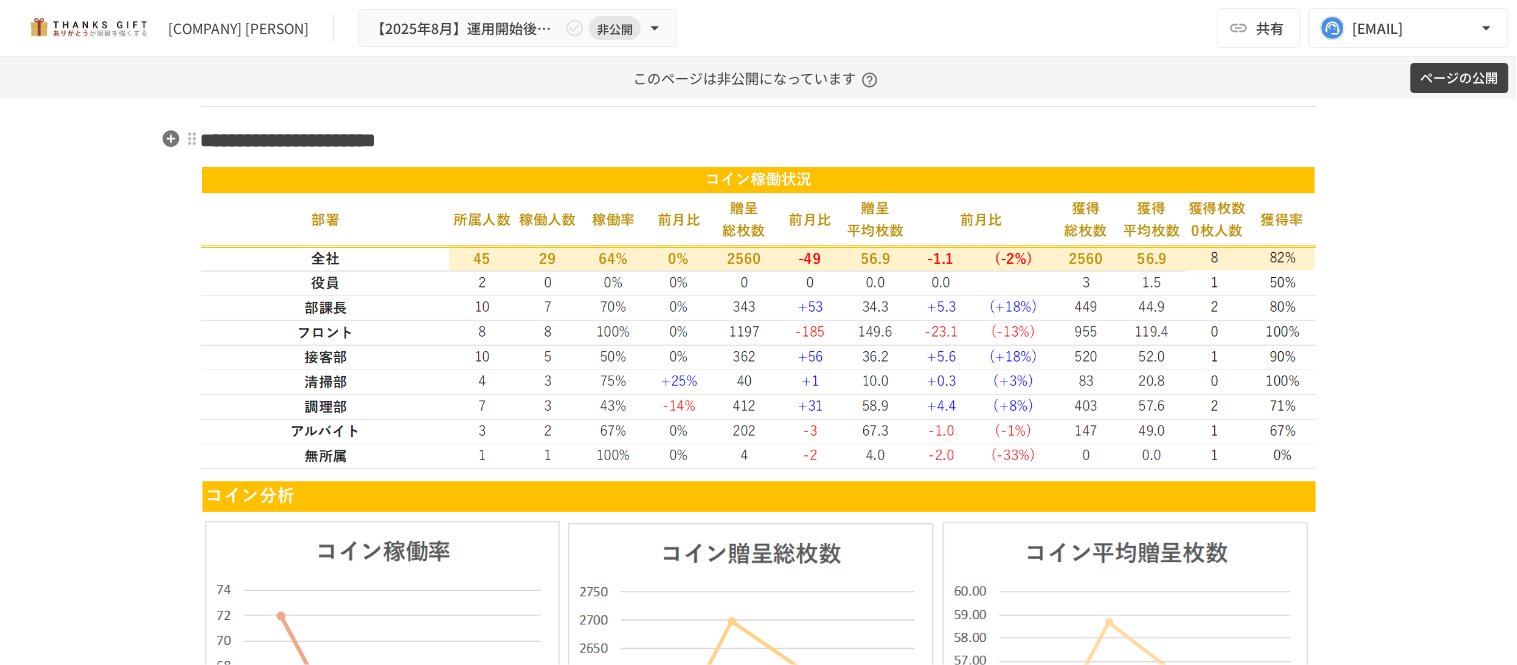 scroll, scrollTop: 3564, scrollLeft: 0, axis: vertical 